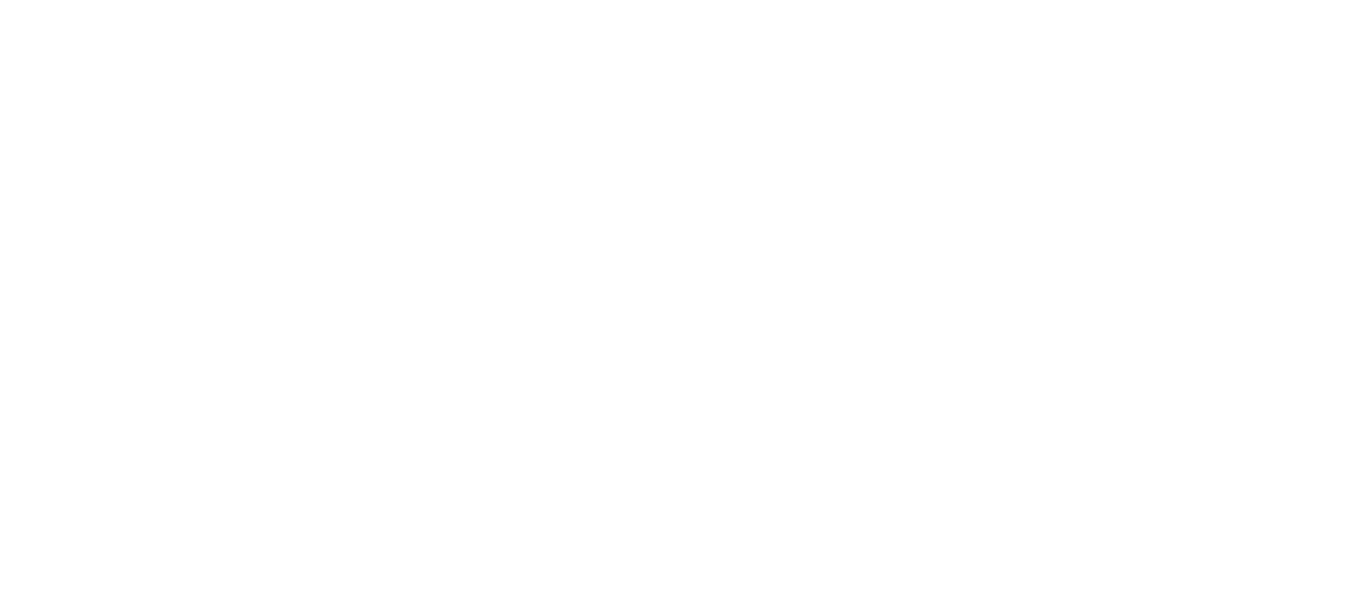 scroll, scrollTop: 0, scrollLeft: 0, axis: both 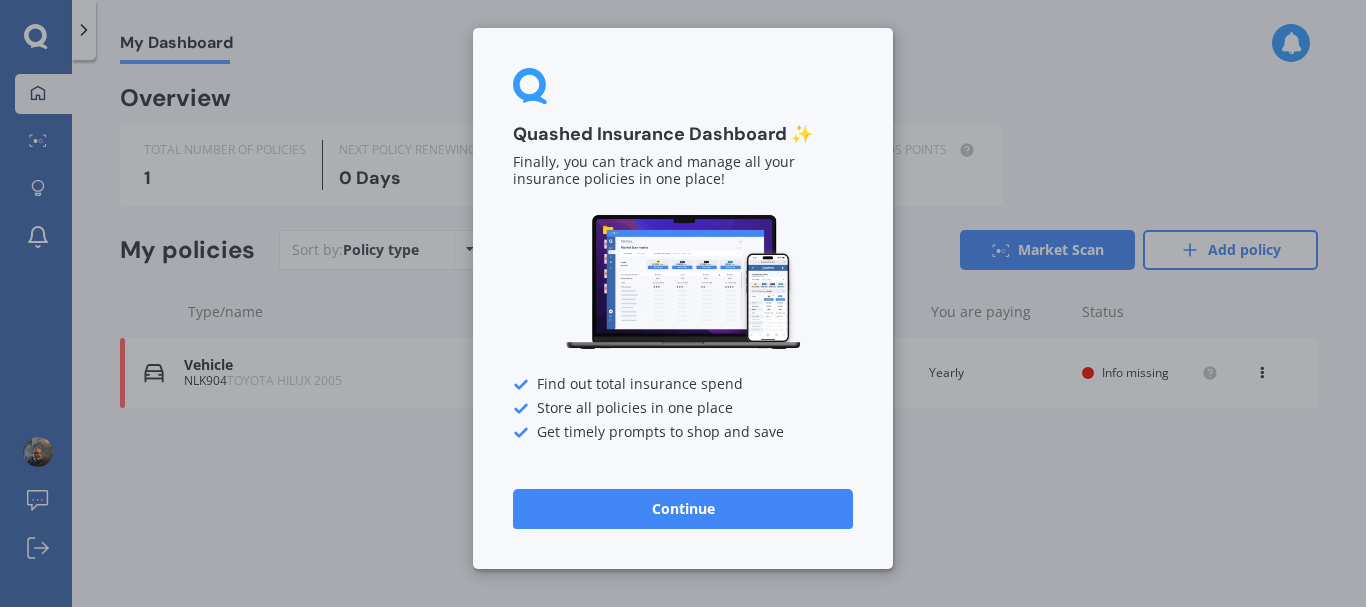 click on "Continue" at bounding box center [683, 509] 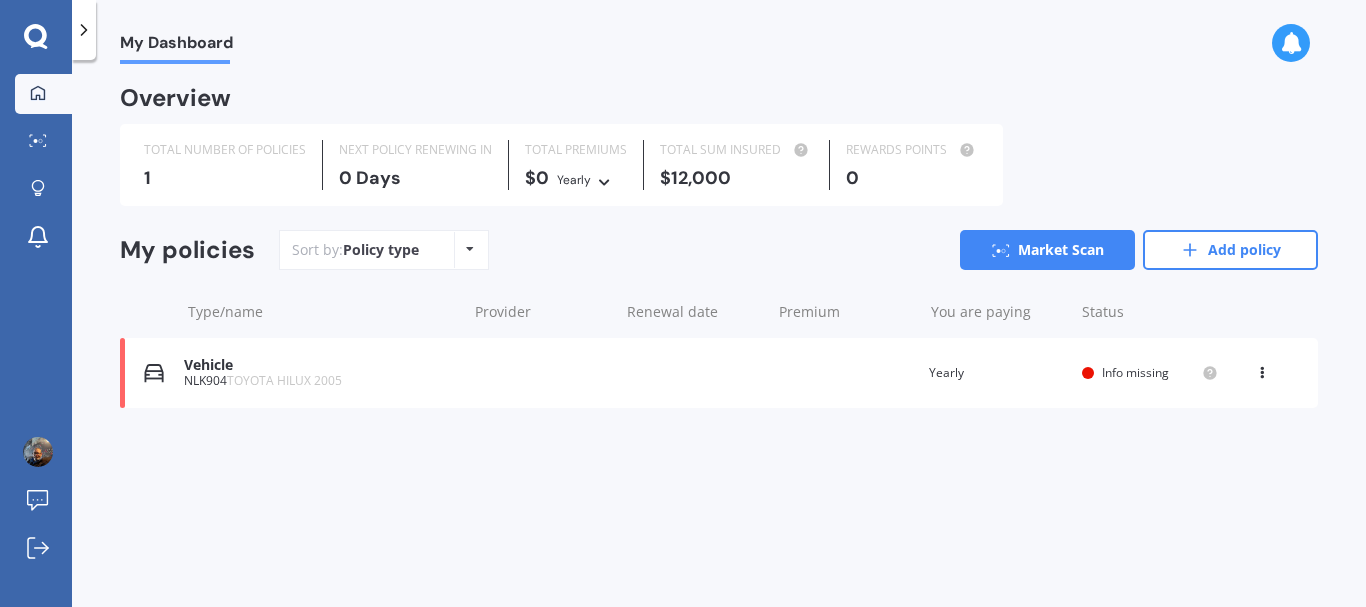 click on "Info missing" at bounding box center [1135, 372] 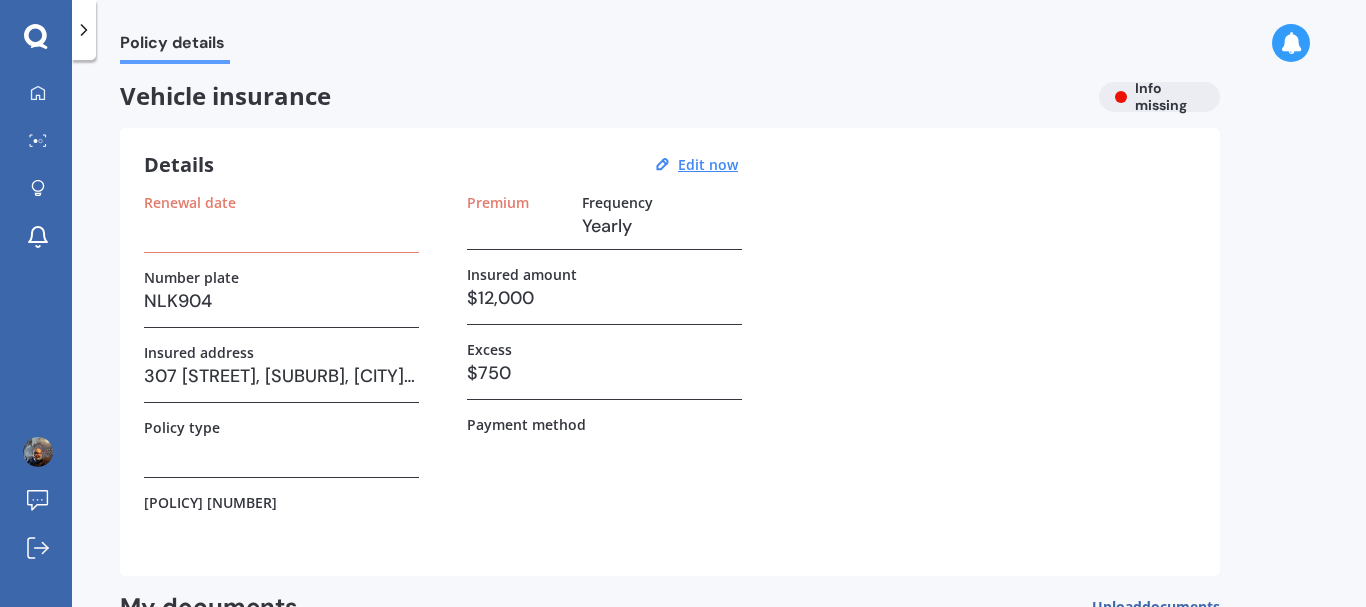 scroll, scrollTop: 0, scrollLeft: 0, axis: both 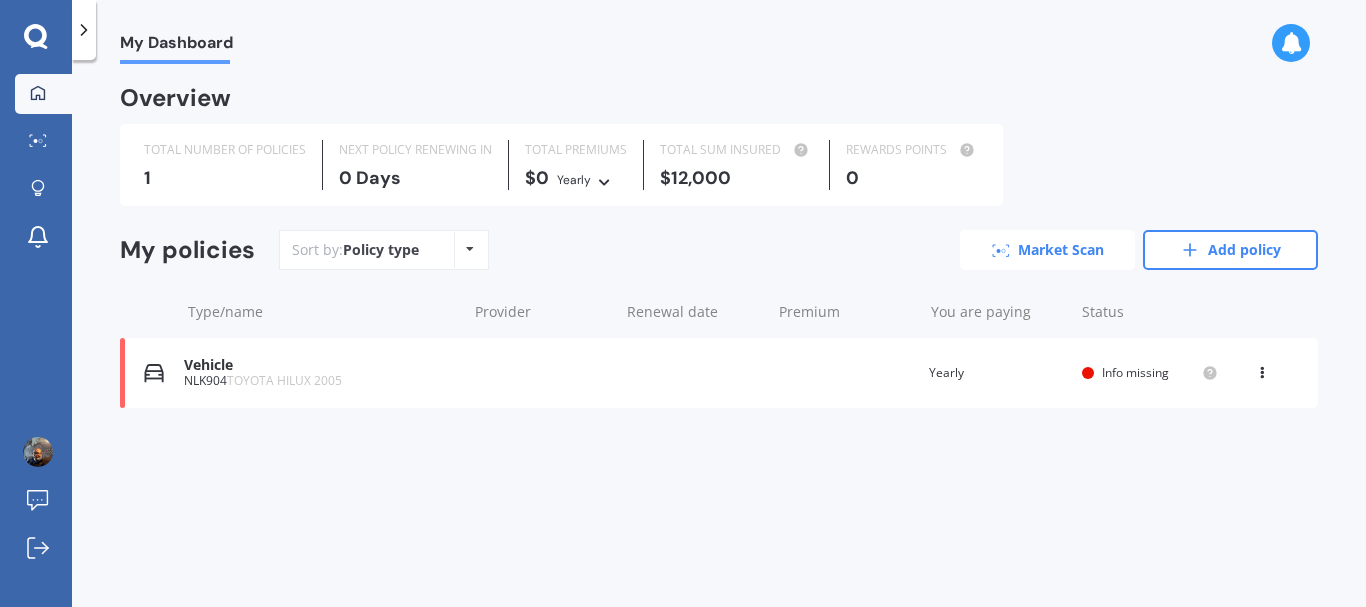 click on "Market Scan" at bounding box center (1047, 250) 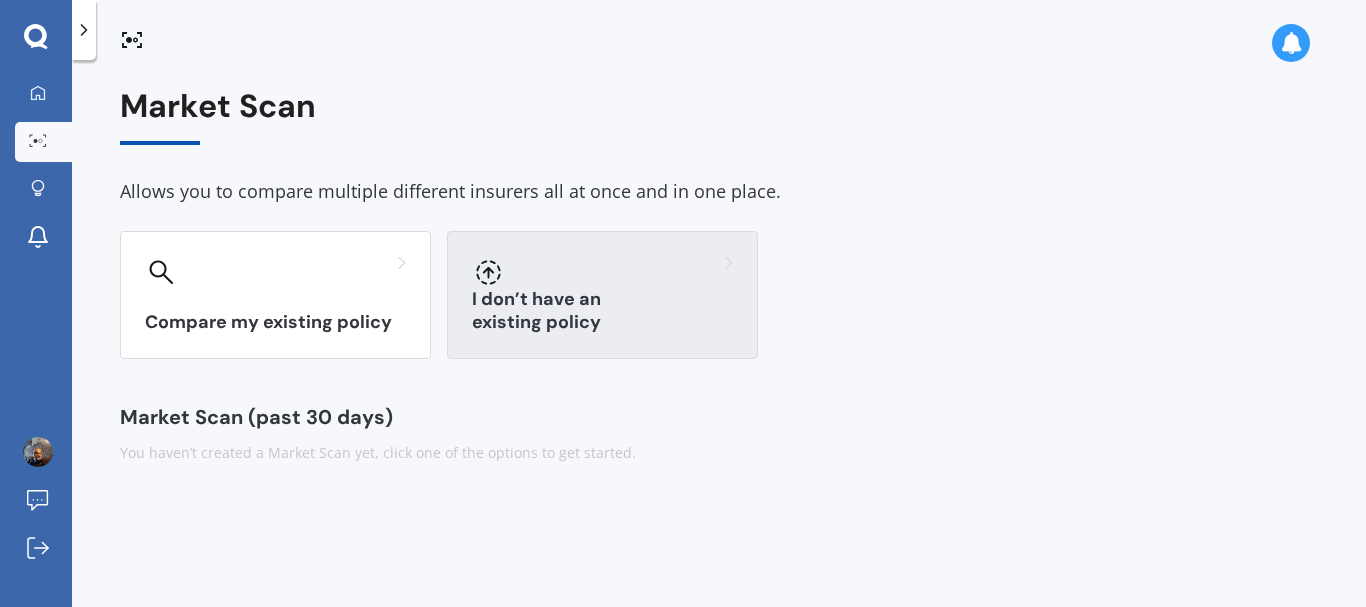click on "I don’t have an existing policy" at bounding box center [602, 295] 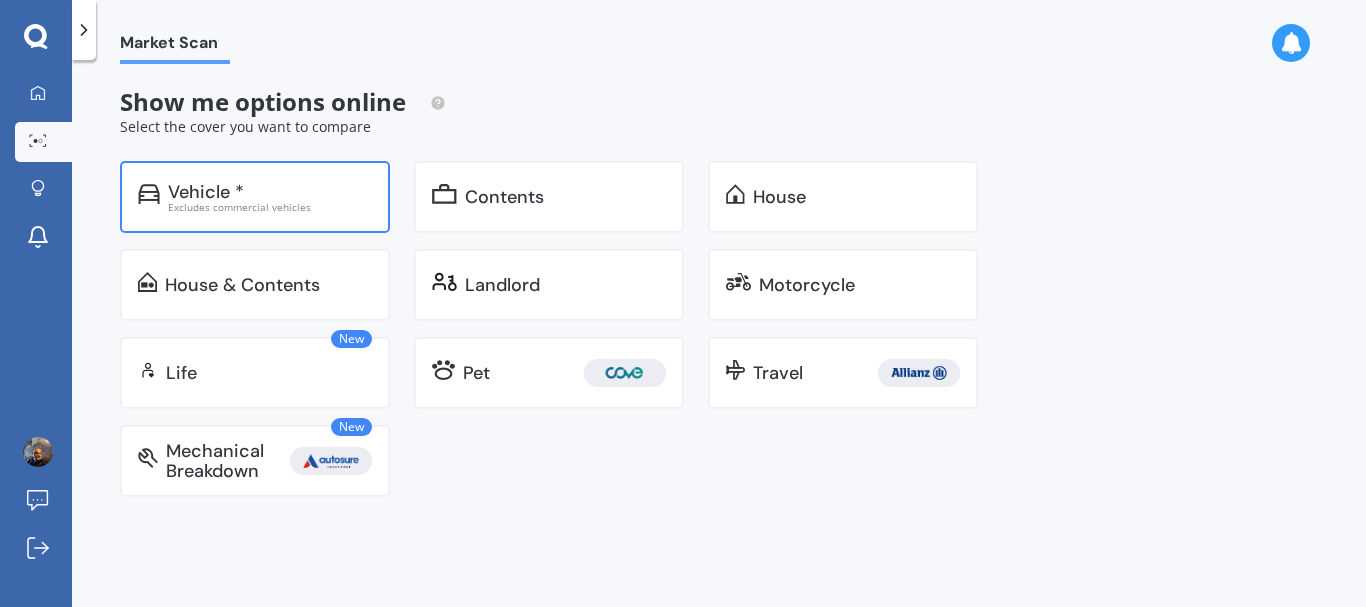 click on "Vehicle *" at bounding box center [270, 192] 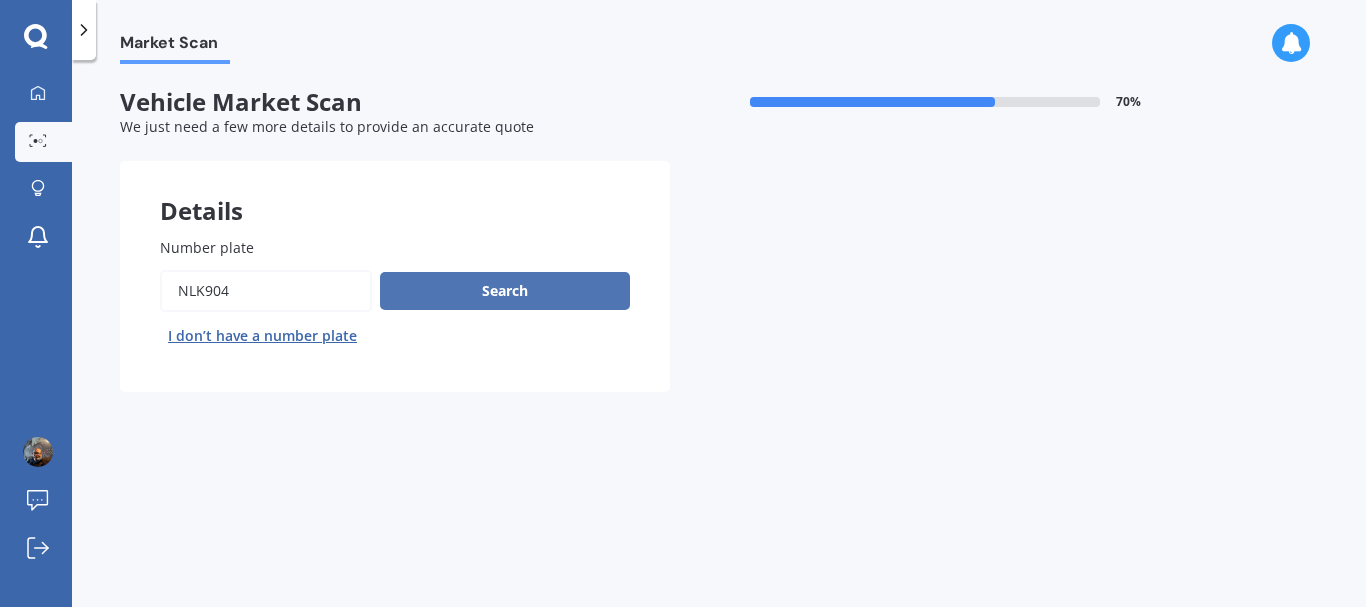 click on "Search" at bounding box center (505, 291) 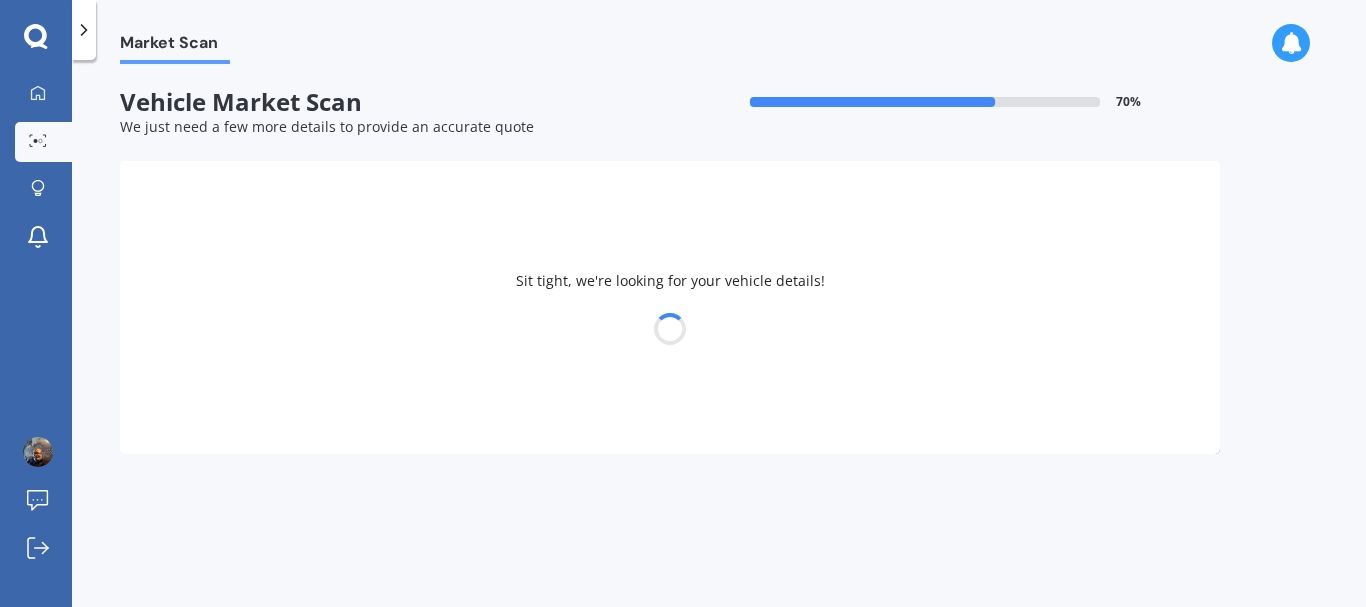 select on "TOYOTA" 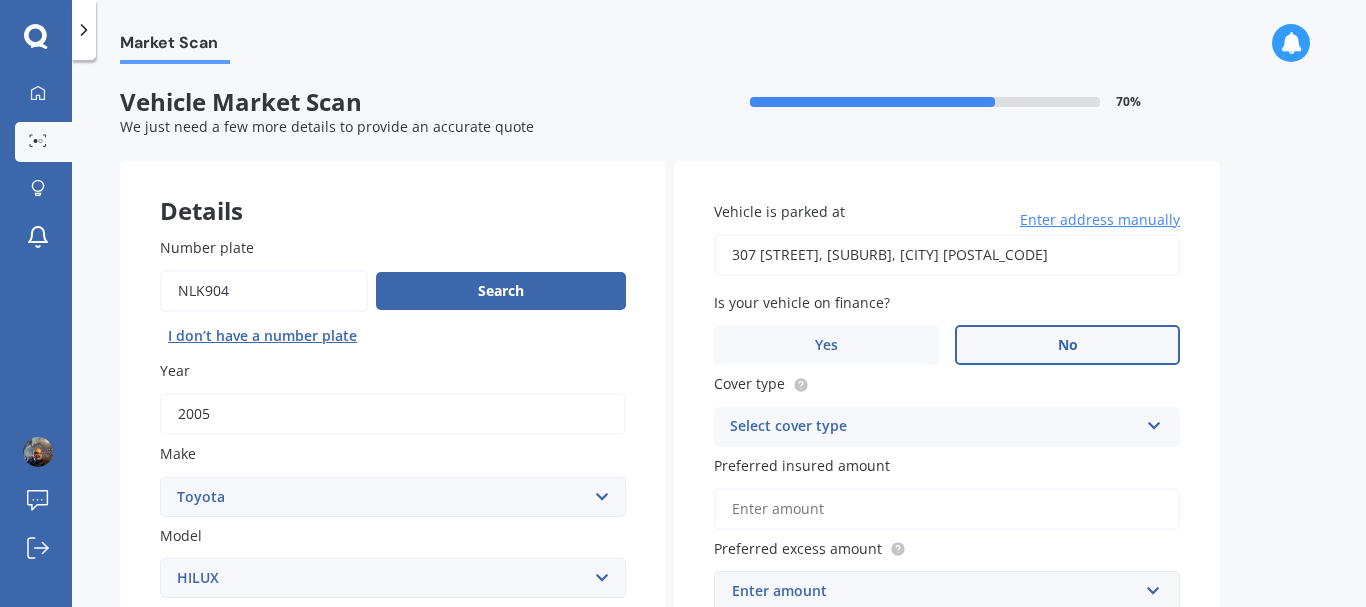 click on "No" at bounding box center [1067, 345] 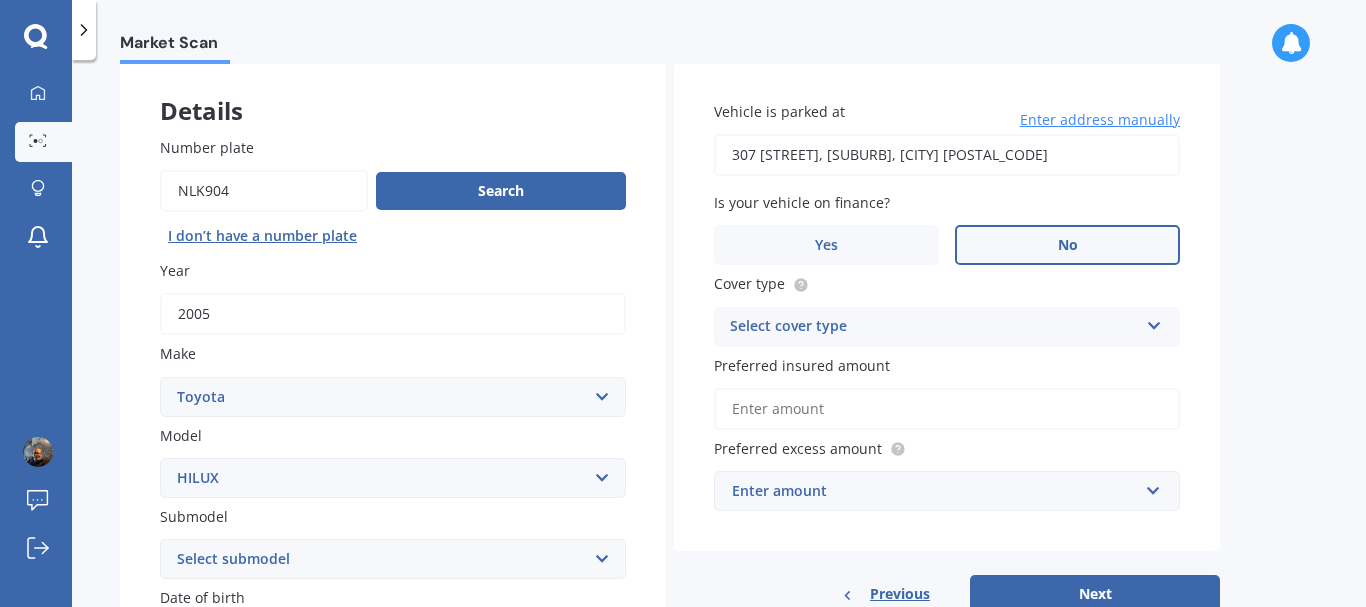 scroll, scrollTop: 0, scrollLeft: 0, axis: both 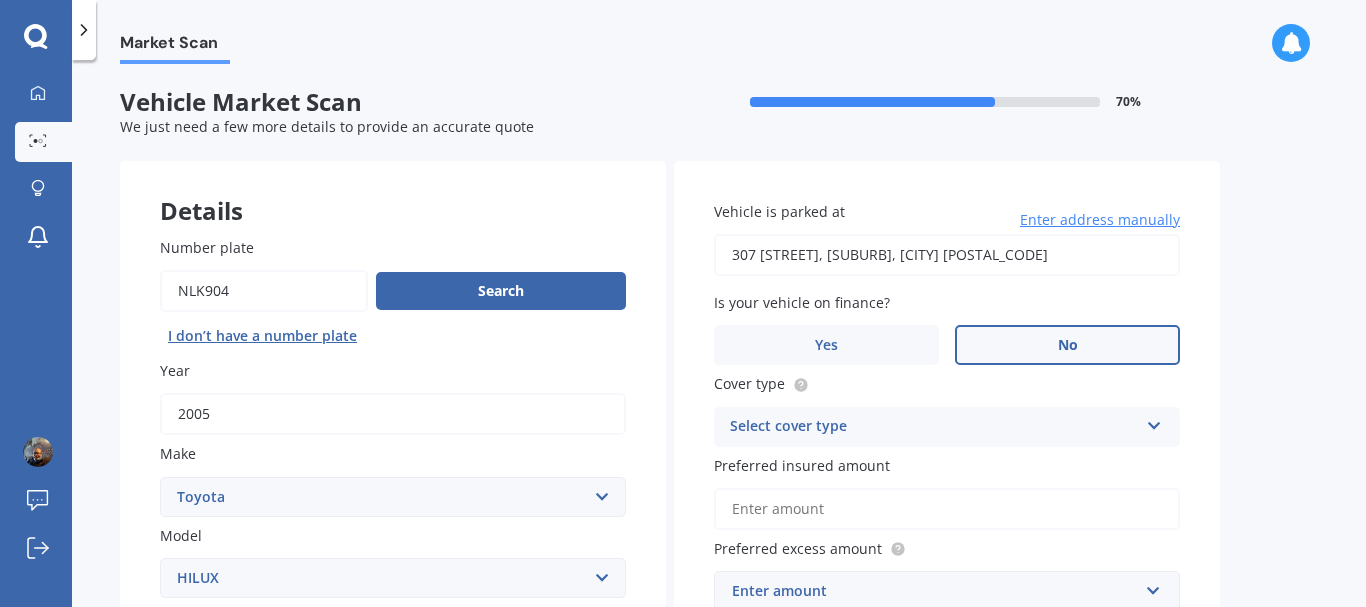 click at bounding box center (1154, 422) 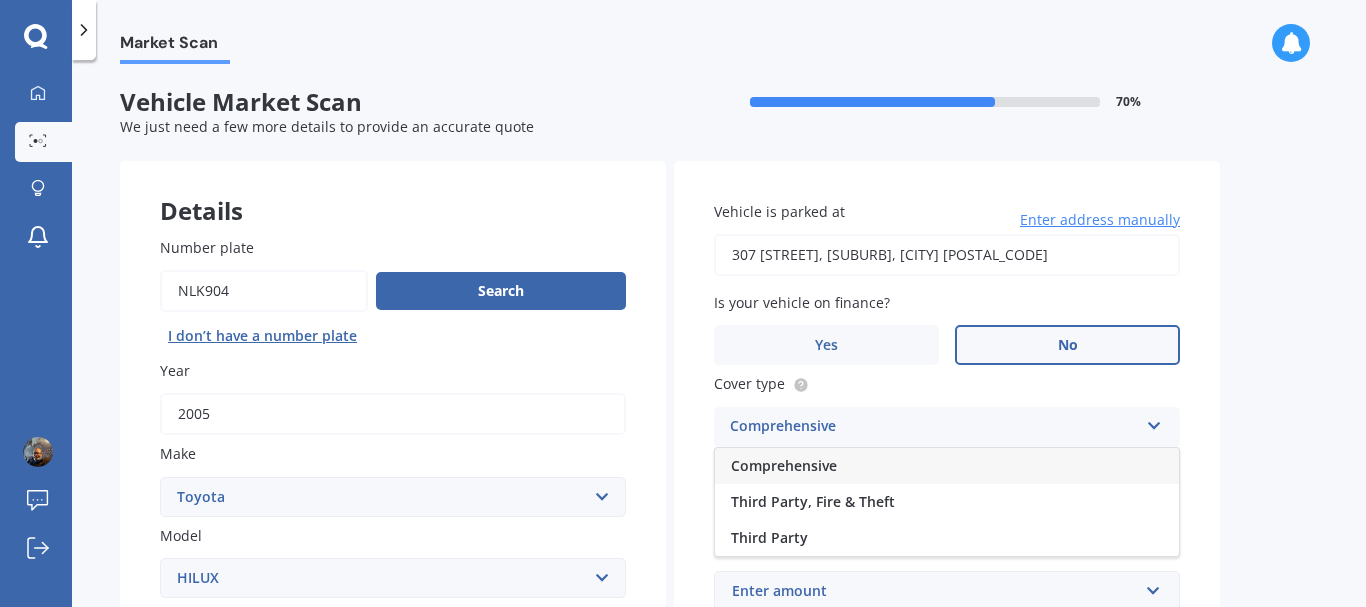 drag, startPoint x: 1119, startPoint y: 456, endPoint x: 1297, endPoint y: 396, distance: 187.84036 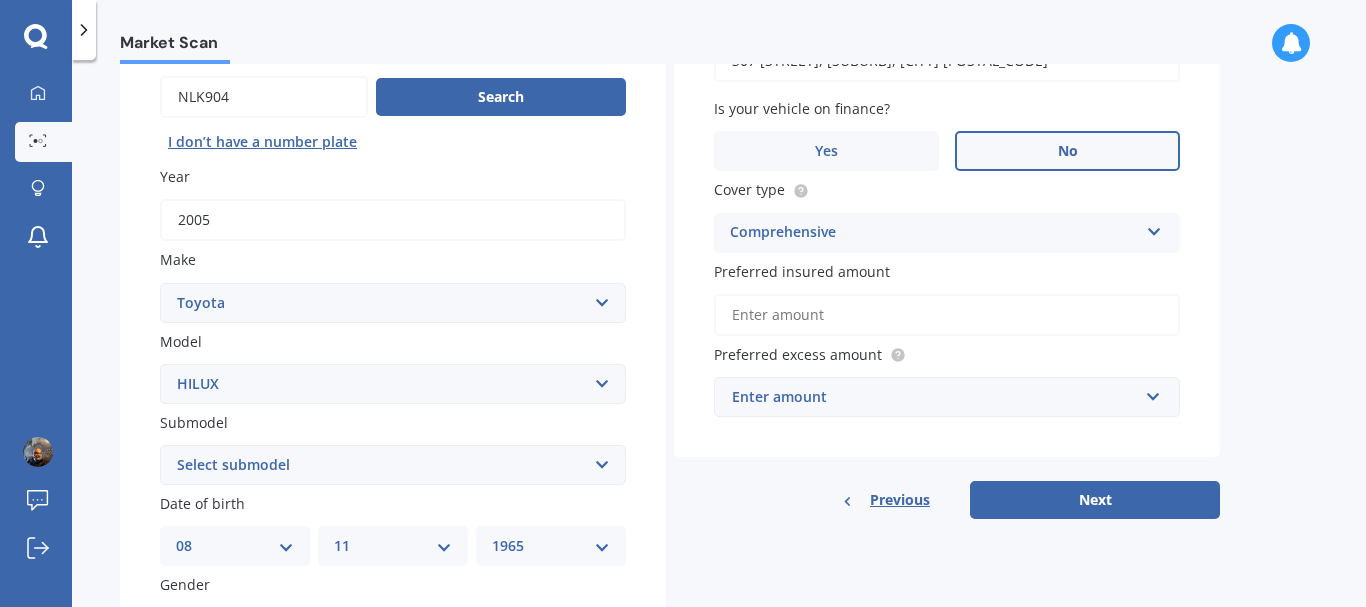 scroll, scrollTop: 200, scrollLeft: 0, axis: vertical 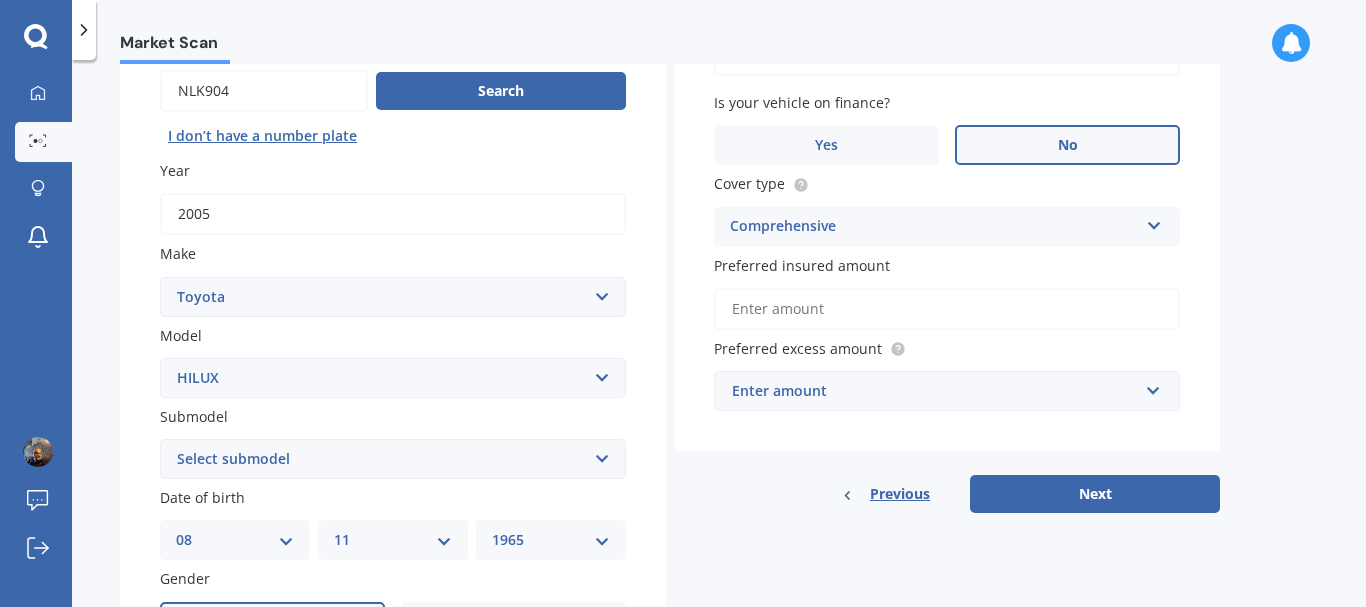 click on "Preferred insured amount" at bounding box center (947, 309) 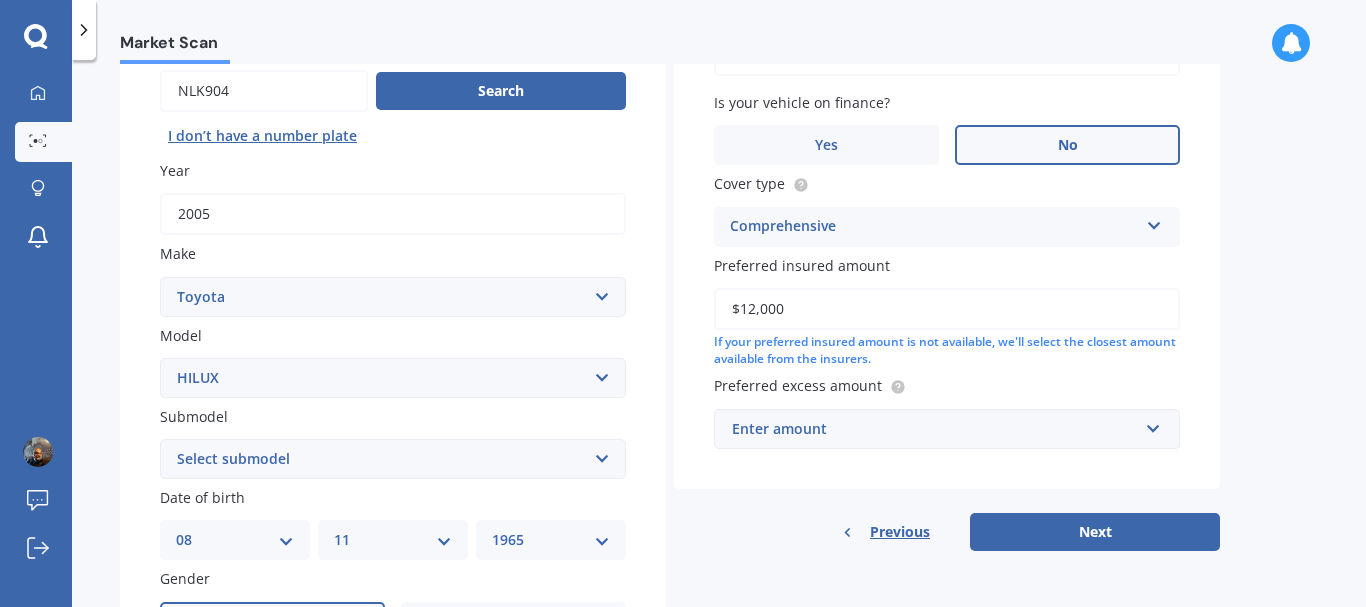 type on "$12,000" 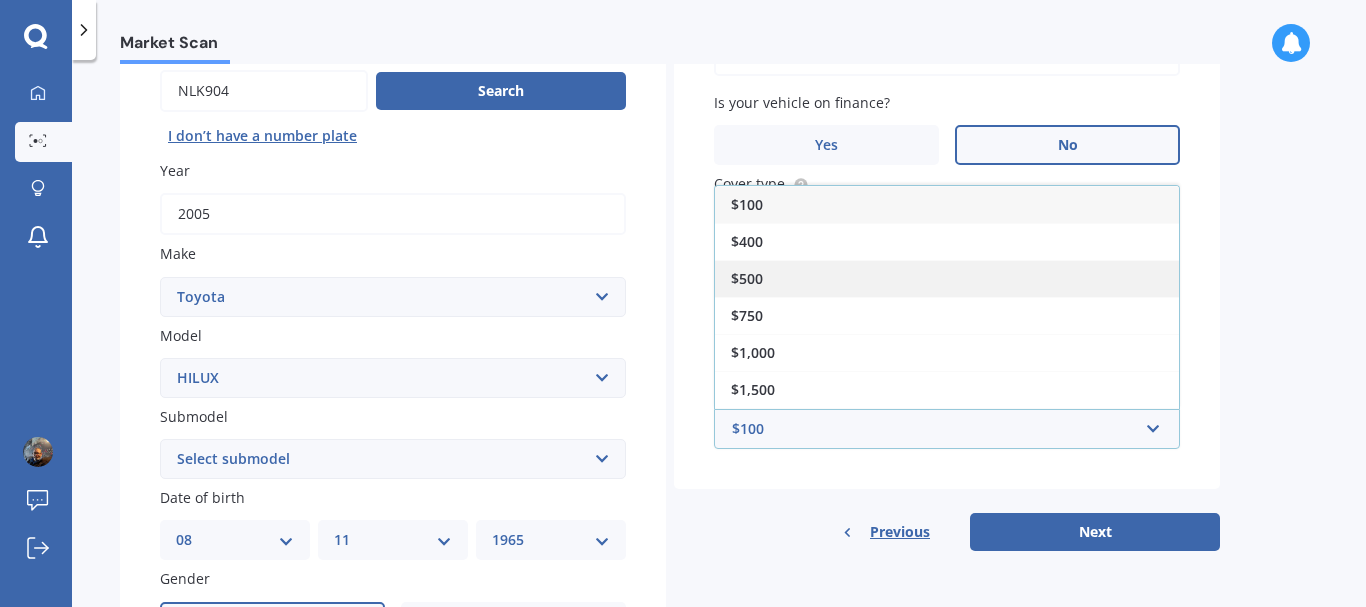 click on "$500" at bounding box center (947, 278) 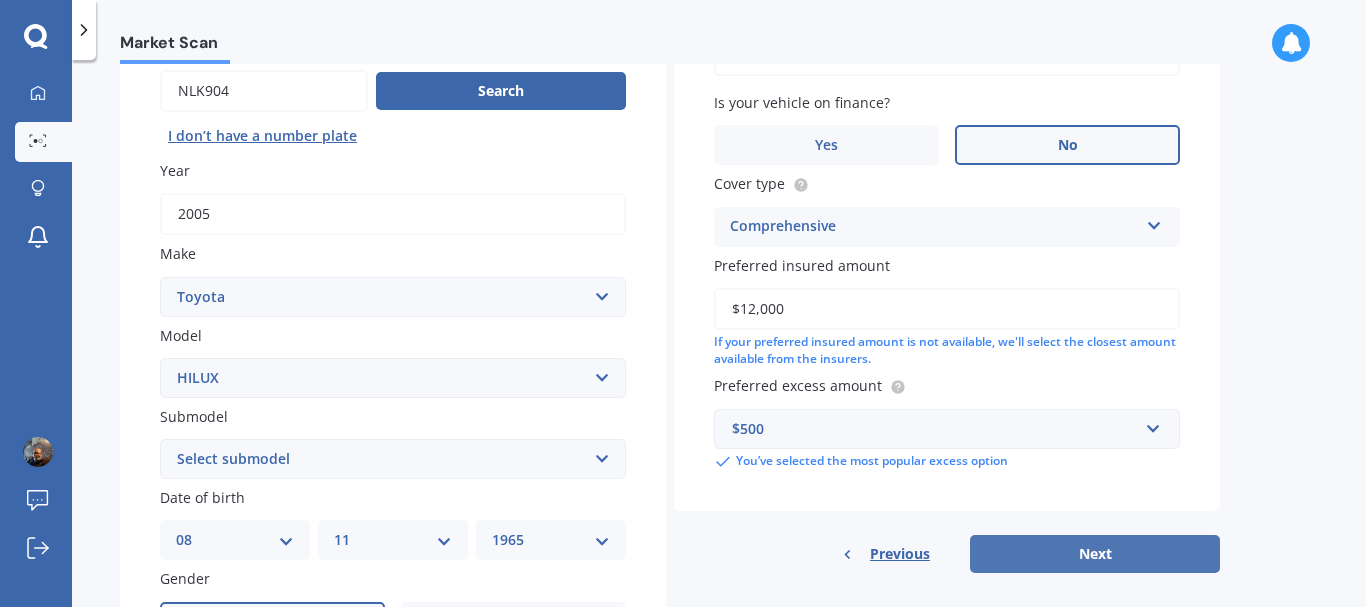 click on "Next" at bounding box center (1095, 554) 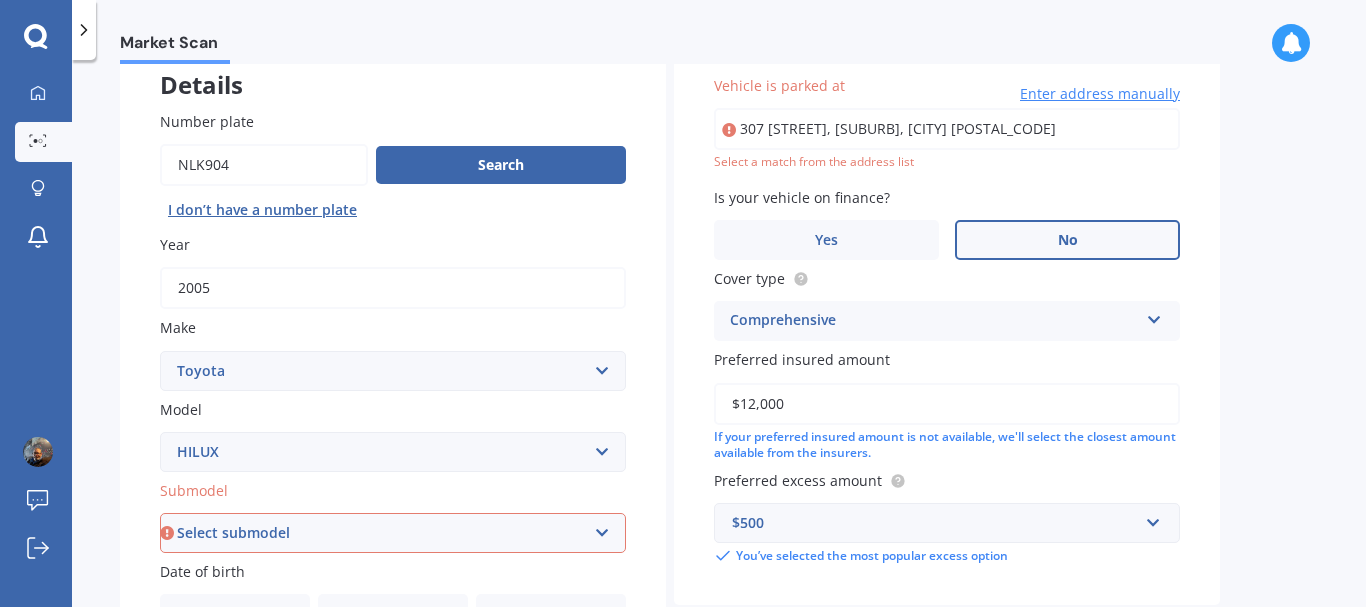 scroll, scrollTop: 0, scrollLeft: 0, axis: both 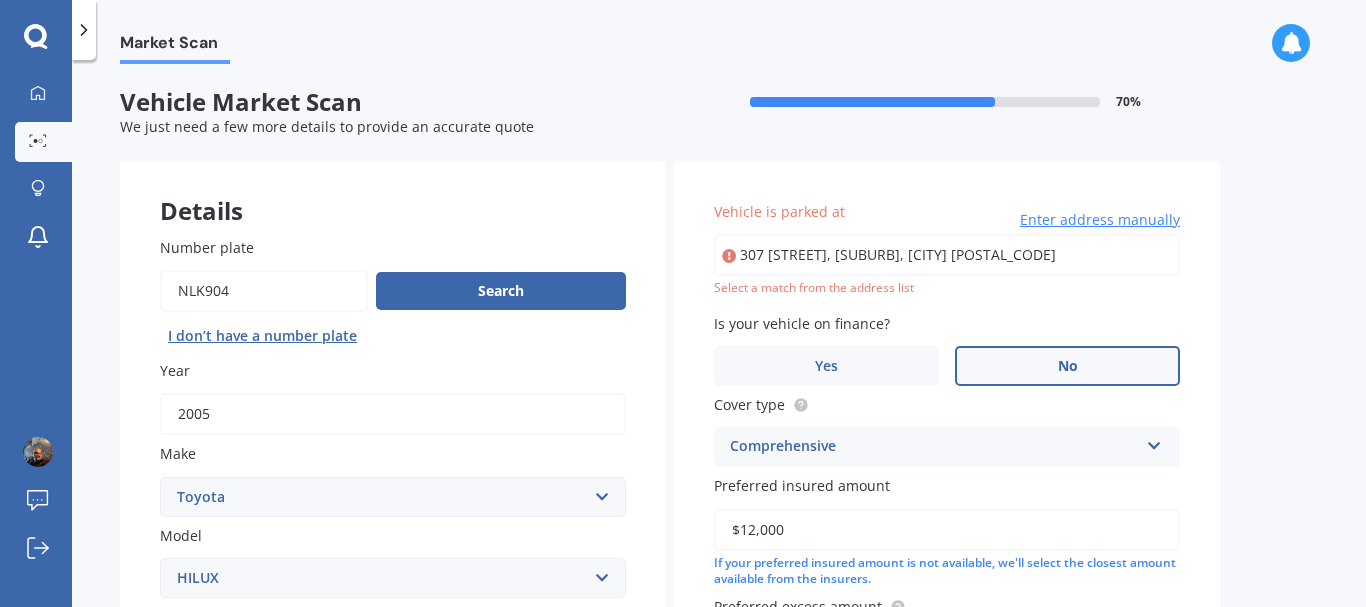 click on "307 [STREET], [SUBURB], [CITY] [POSTAL_CODE]" at bounding box center [947, 255] 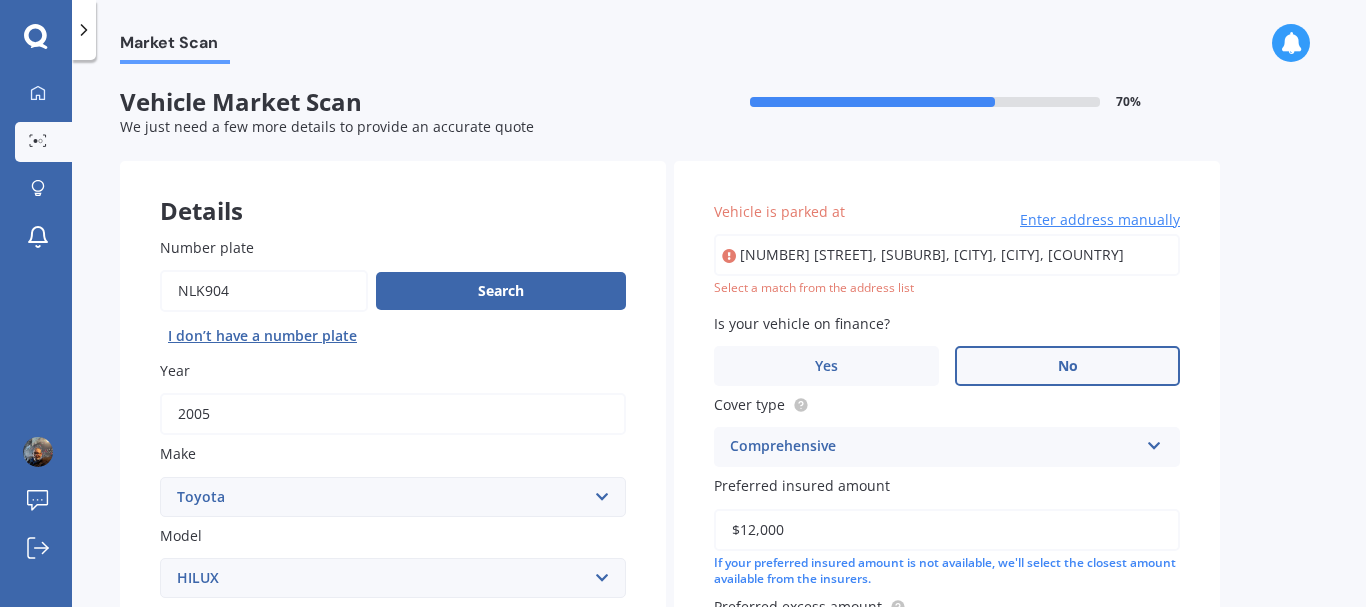 type on "[NUMBER] [STREET], [SUBURB], [CITY] [POSTAL_CODE]" 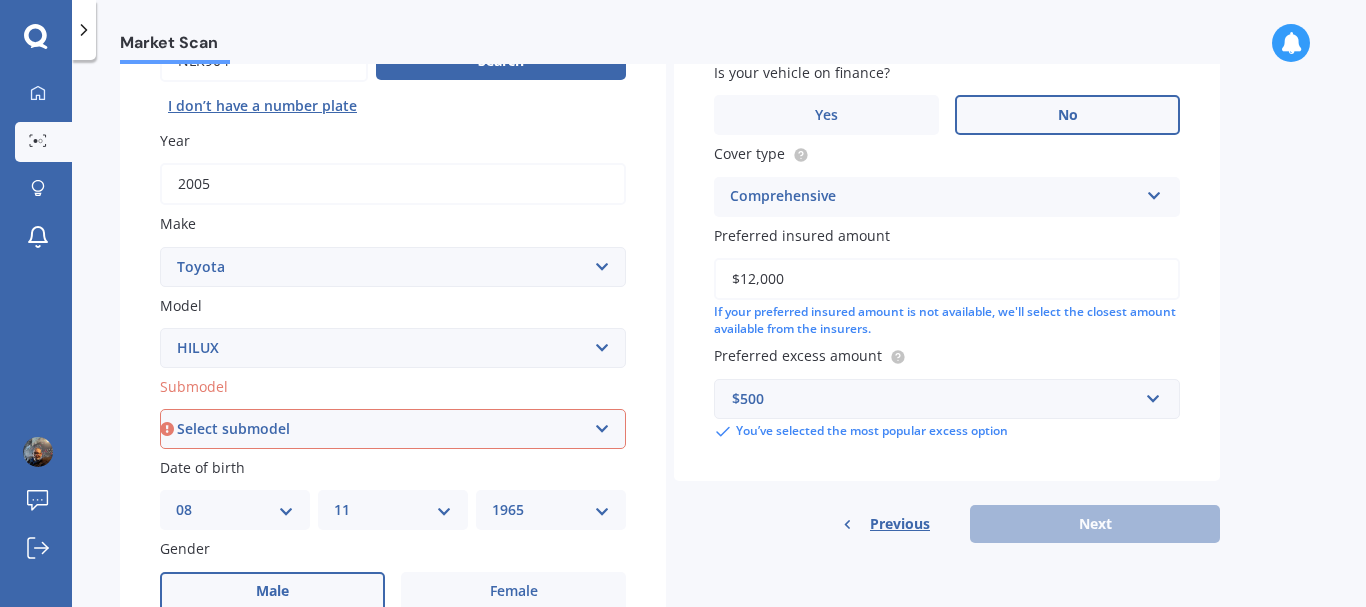 scroll, scrollTop: 300, scrollLeft: 0, axis: vertical 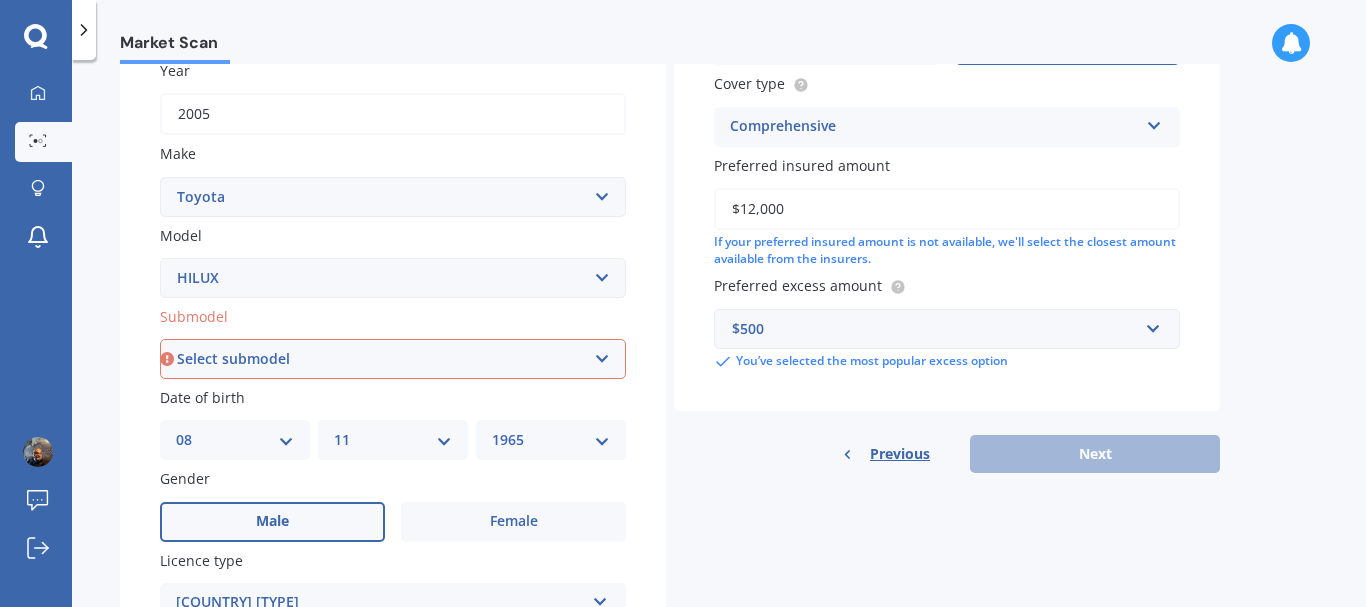 click on "Previous Next" at bounding box center (947, 454) 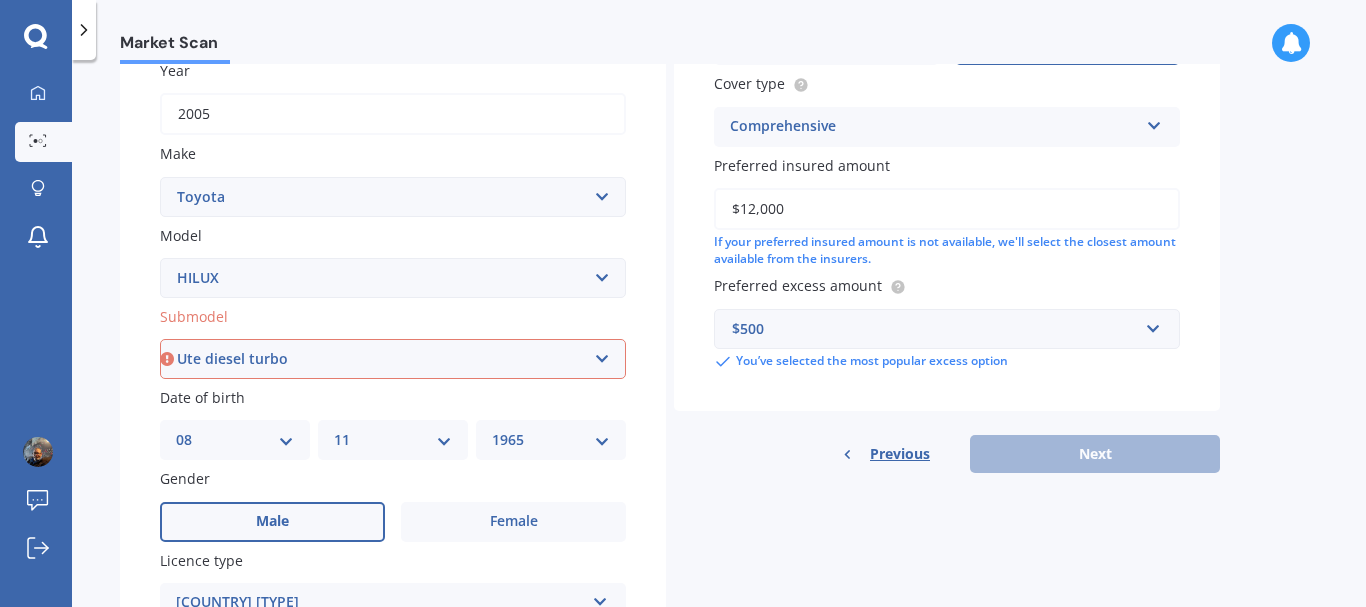 click on "Select submodel (All other) Diesel Diesel 4WD Petrol 4WD SR TD DC 2.8D/6AT/UT Surf 3.0L Diesel Turbo Ute diesel Ute diesel turbo V6" at bounding box center (393, 359) 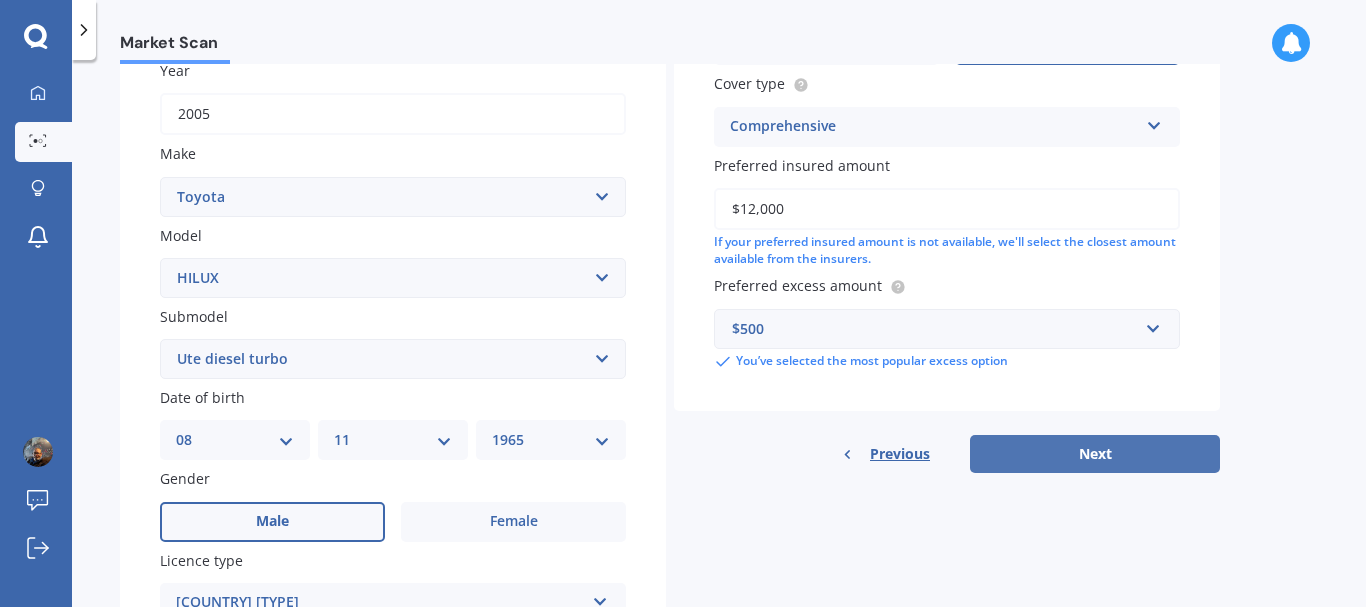 click on "Next" at bounding box center (1095, 454) 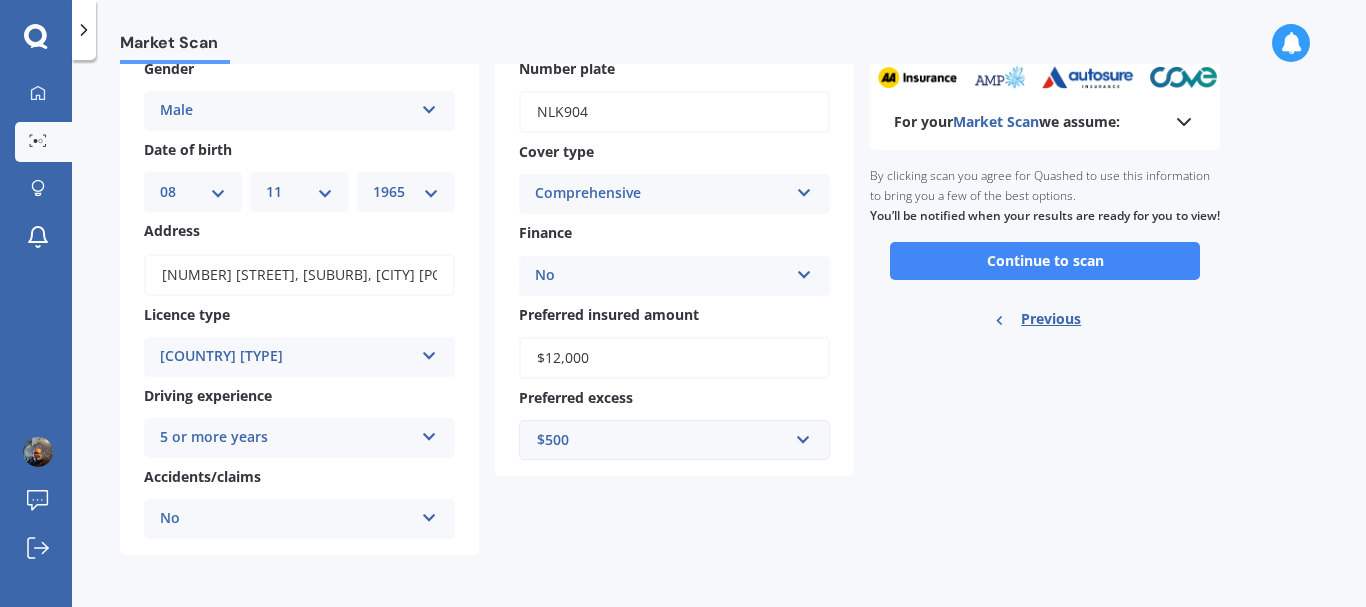 scroll, scrollTop: 0, scrollLeft: 0, axis: both 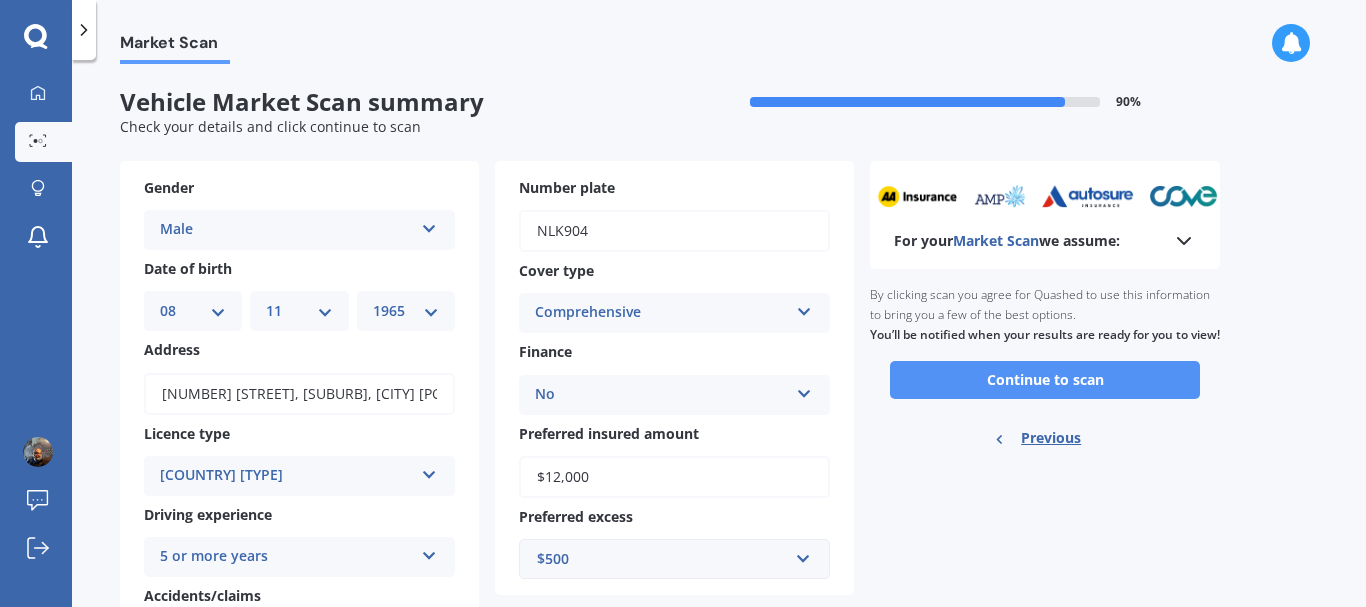 click on "Continue to scan" at bounding box center (1045, 380) 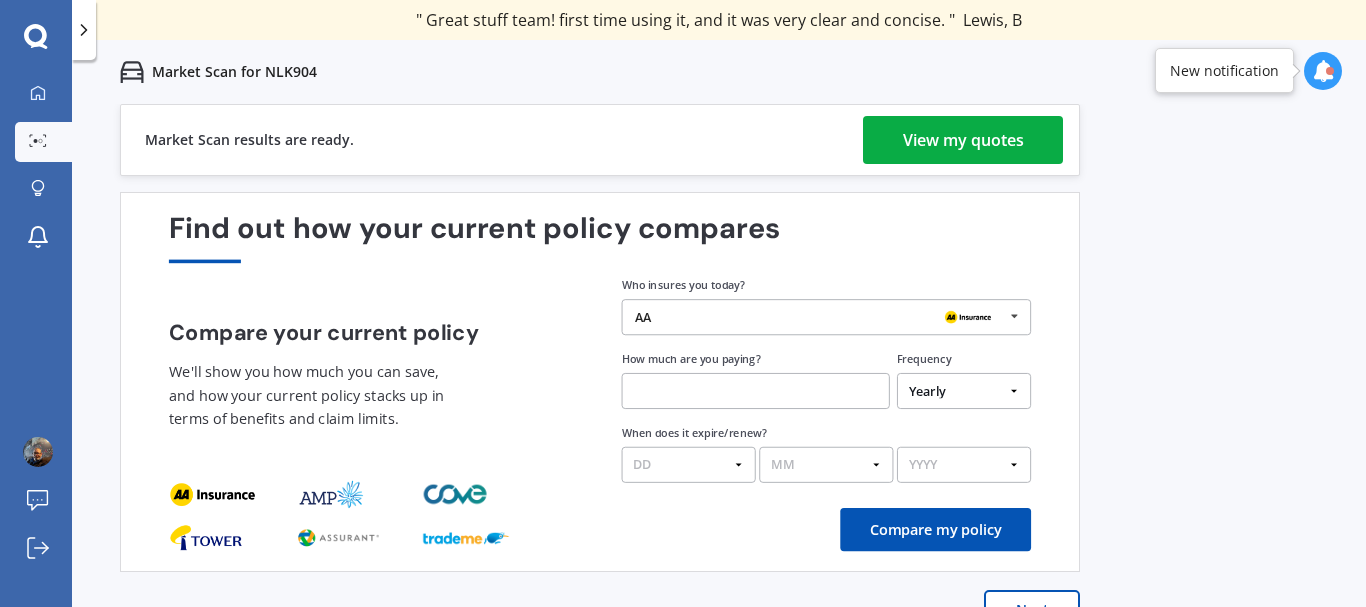 click on "View my quotes" at bounding box center (963, 140) 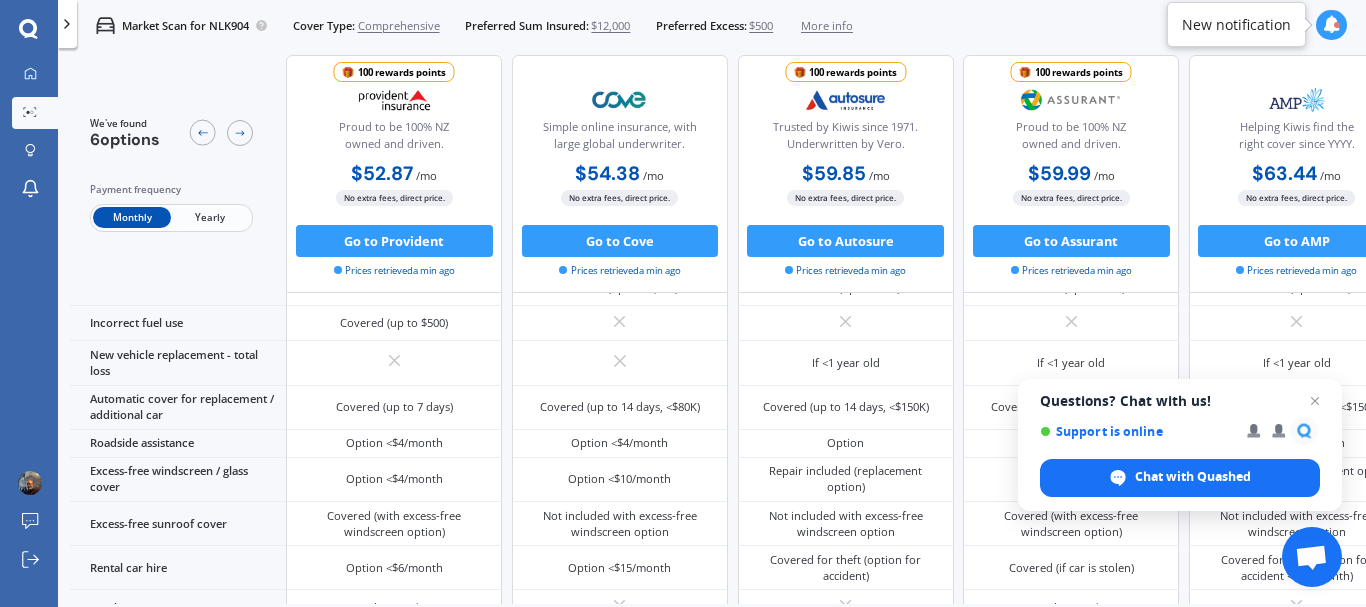 scroll, scrollTop: 545, scrollLeft: 0, axis: vertical 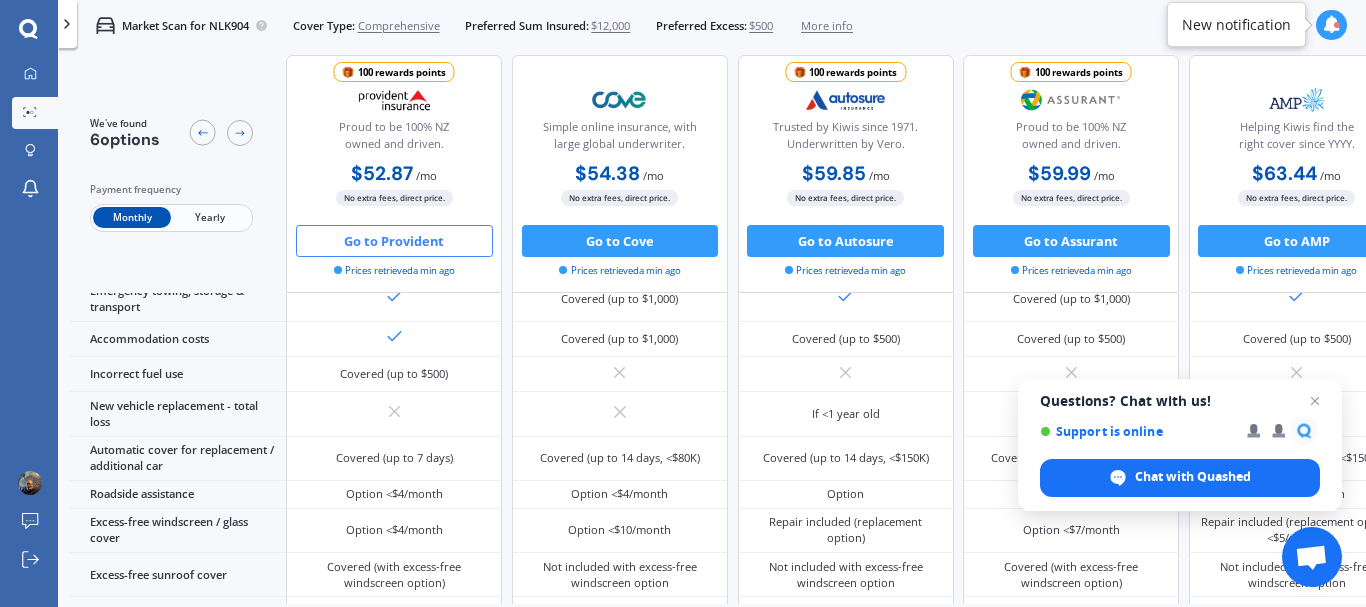 click on "Go to Provident" at bounding box center (394, 241) 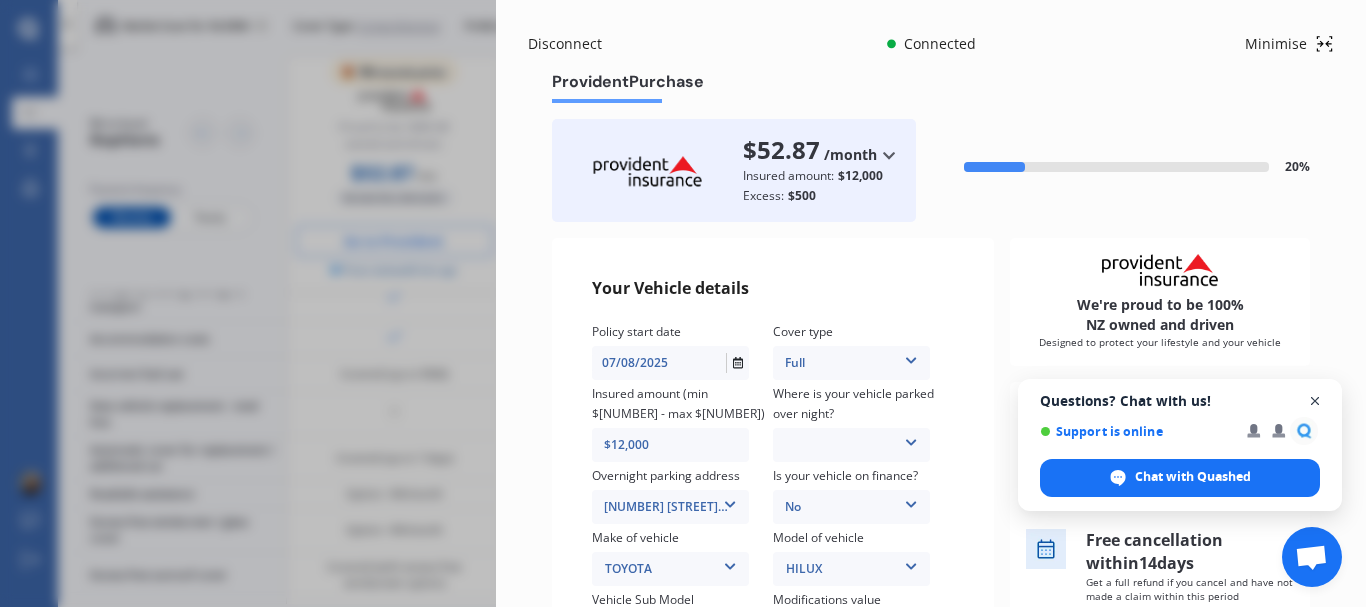 click at bounding box center [1315, 401] 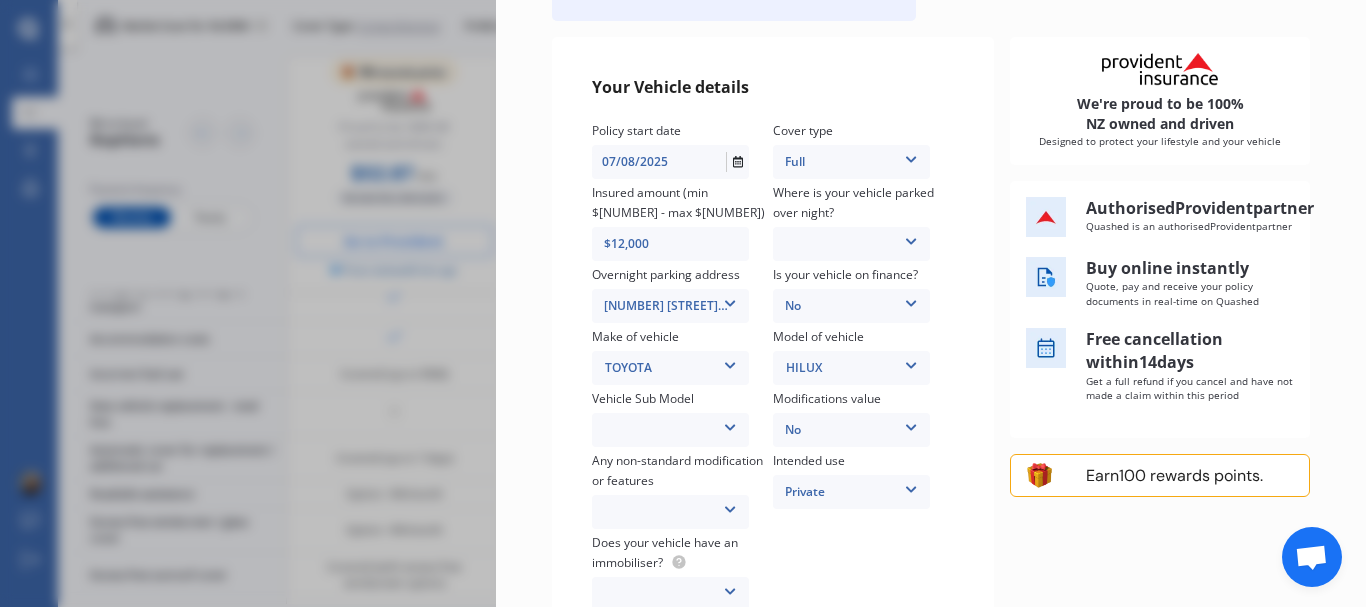 scroll, scrollTop: 223, scrollLeft: 0, axis: vertical 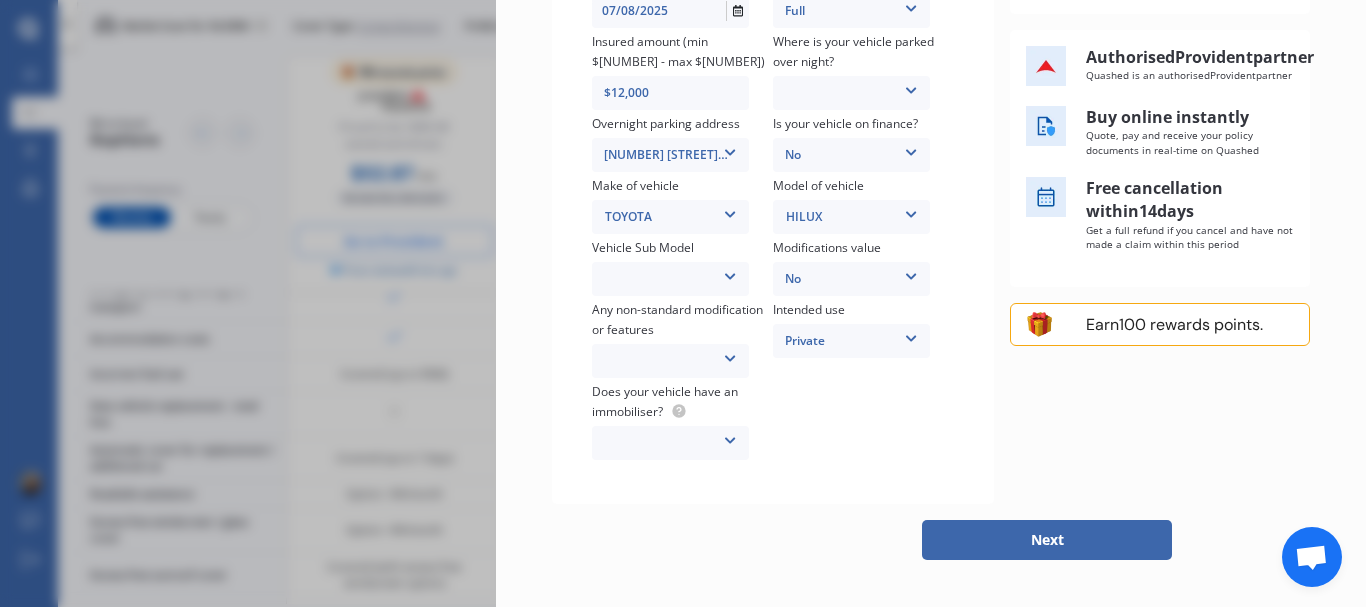 click at bounding box center (730, 437) 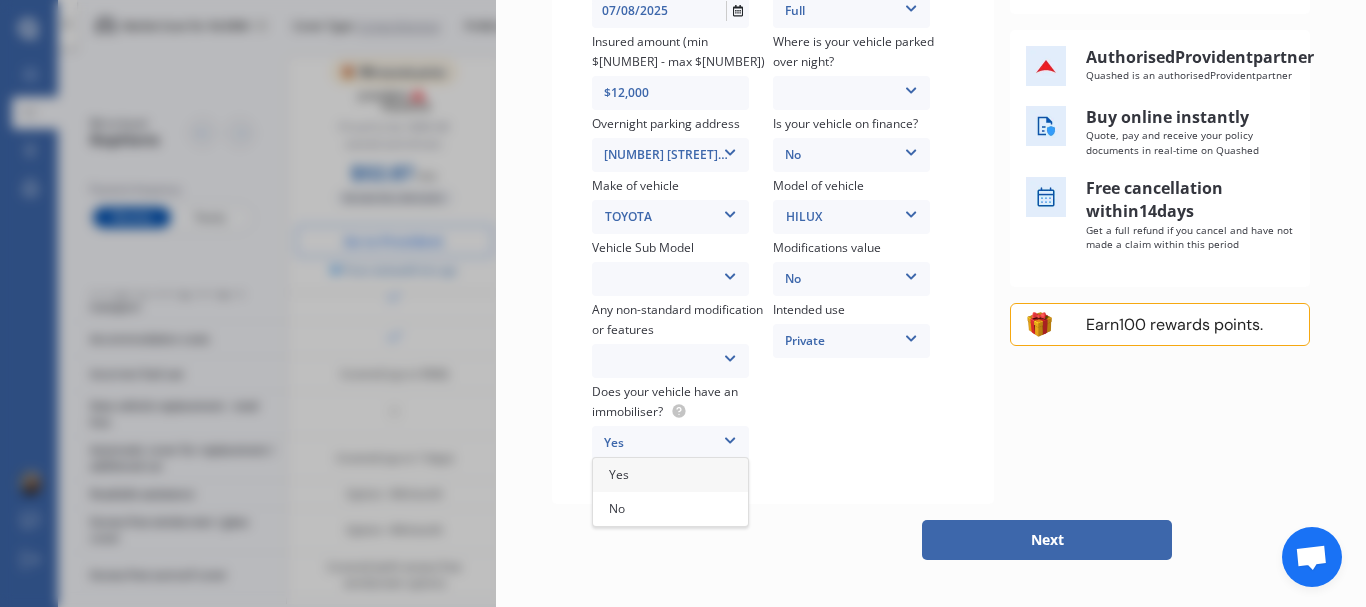 click on "Yes" at bounding box center (670, 475) 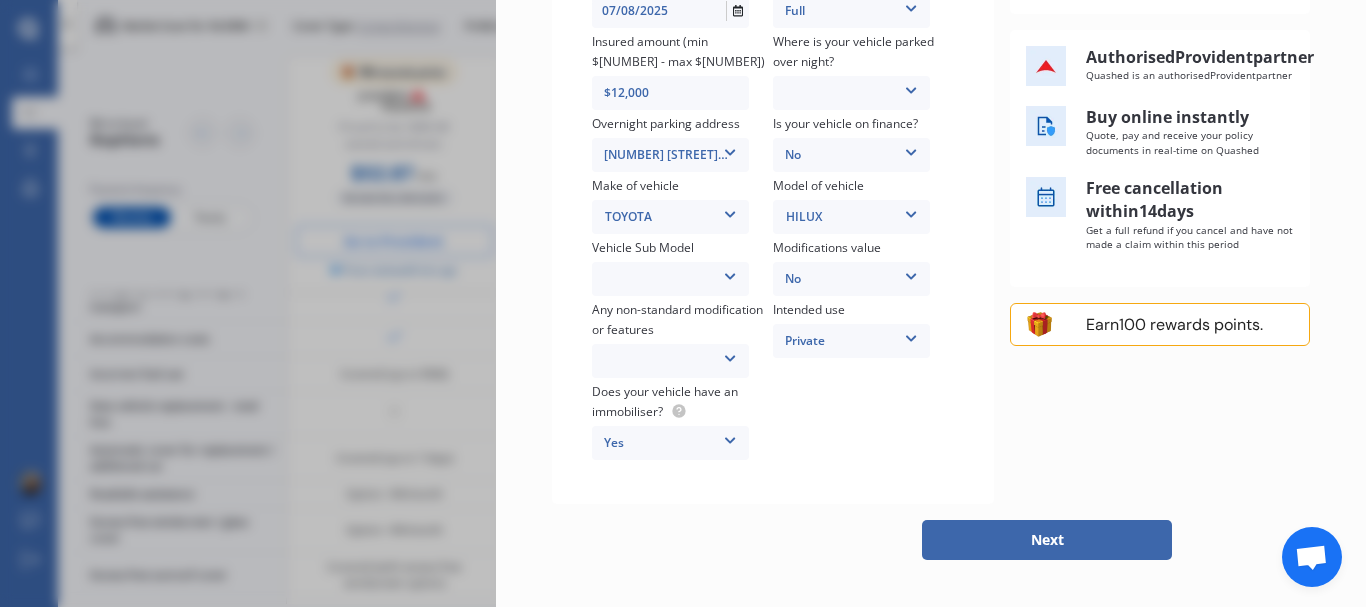 click at bounding box center [730, 355] 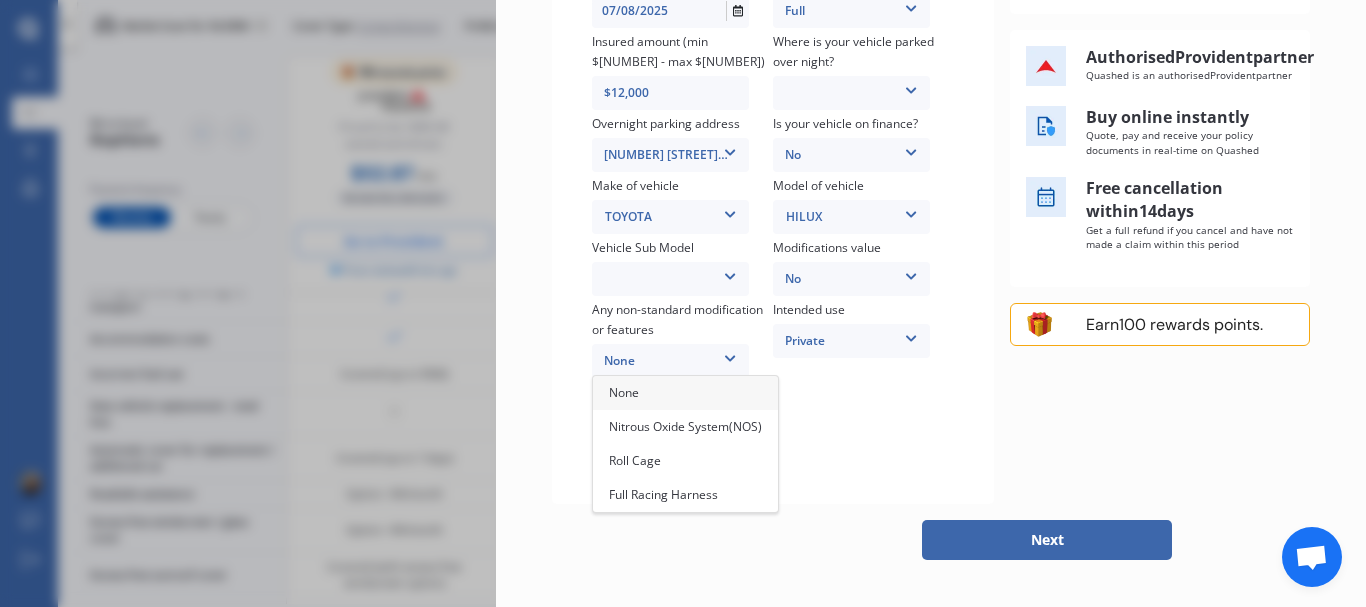 click at bounding box center [730, 355] 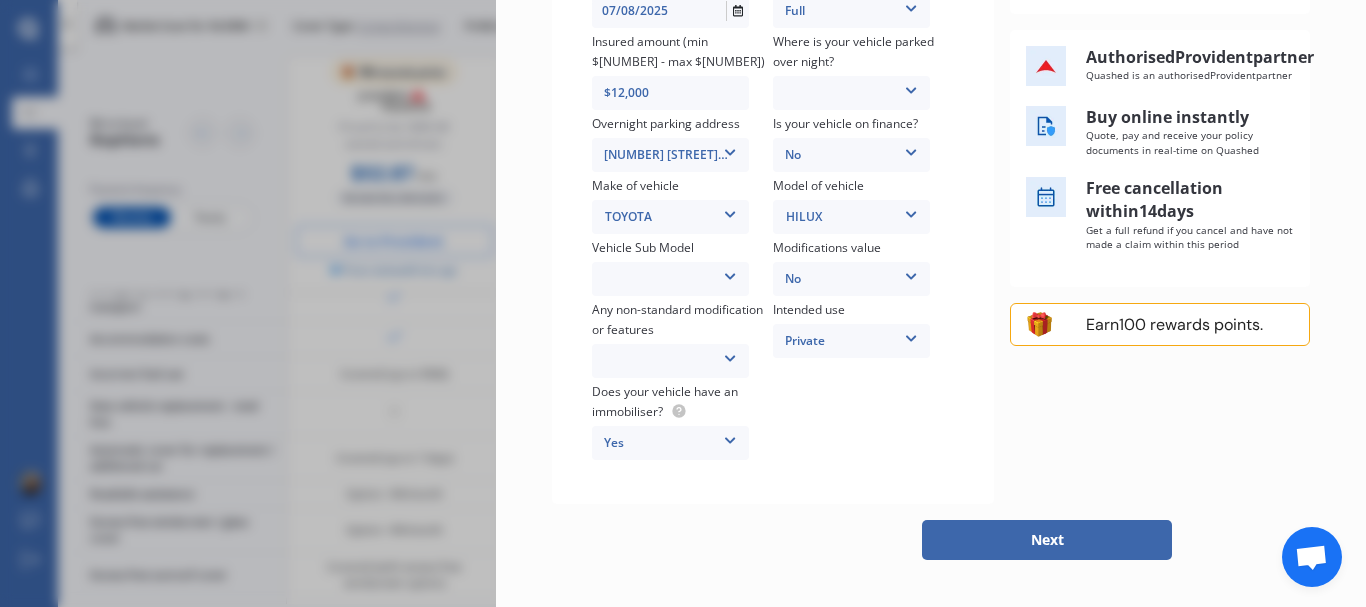 click at bounding box center [730, 355] 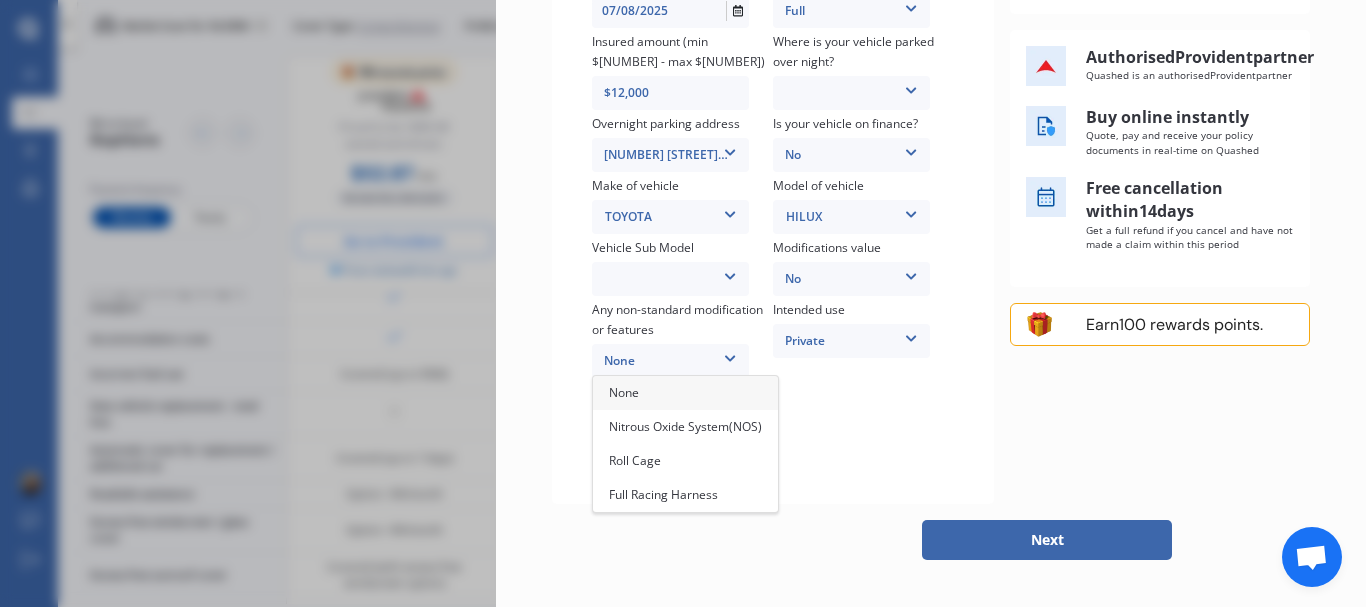 click on "None" at bounding box center [685, 393] 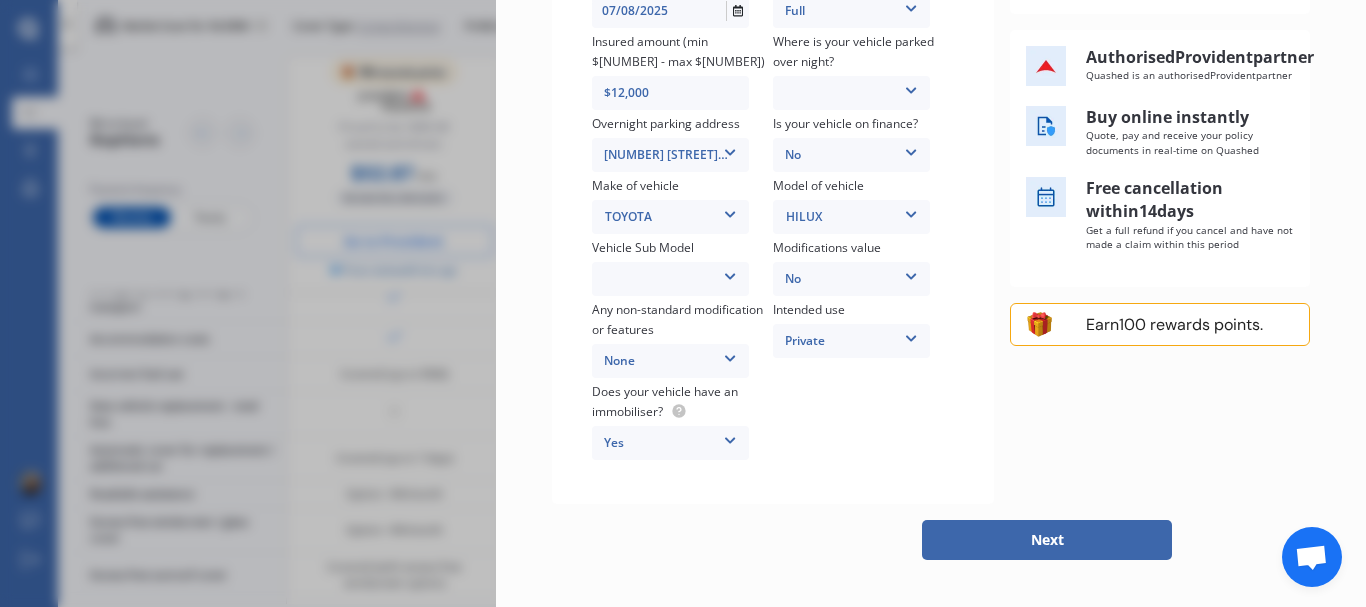 click at bounding box center (730, 273) 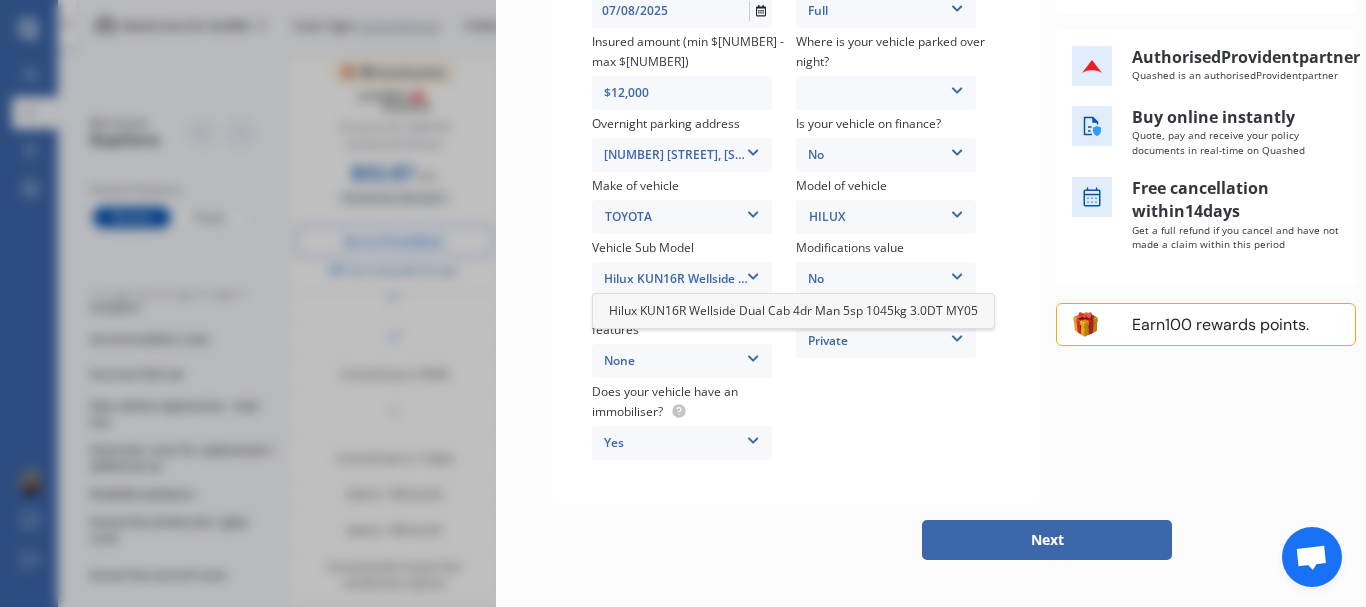 click on "Hilux KUN16R Wellside Dual Cab 4dr Man 5sp 1045kg 3.0DT MY05" at bounding box center [793, 310] 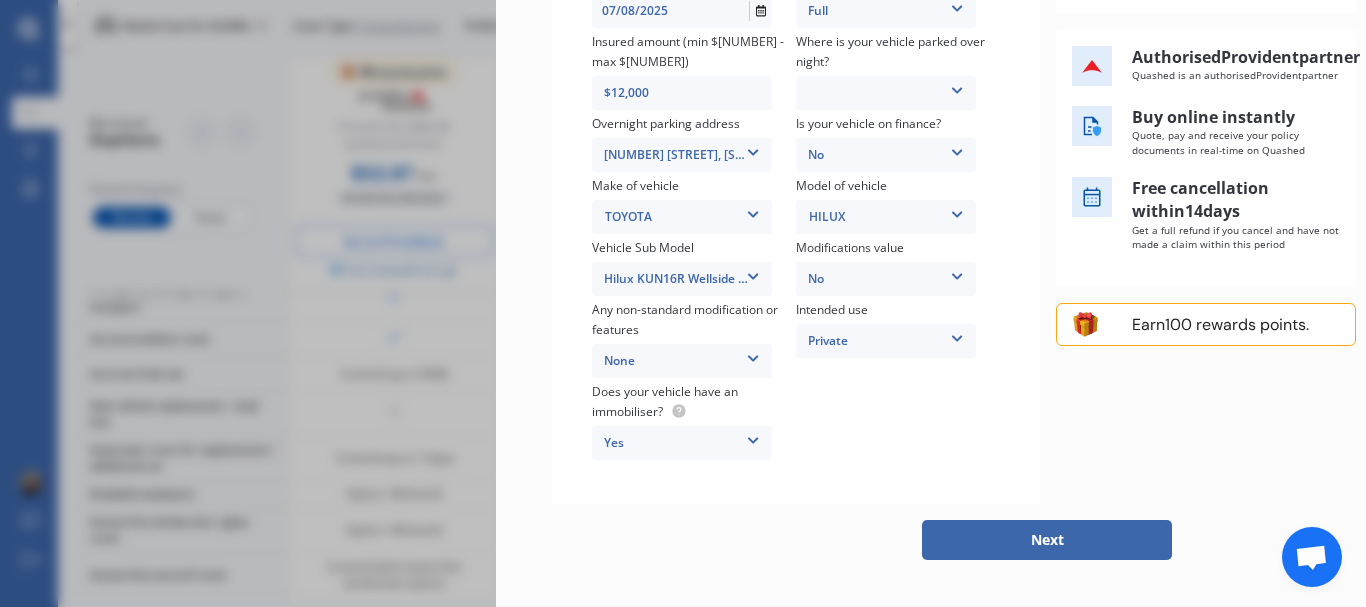 scroll, scrollTop: 252, scrollLeft: 0, axis: vertical 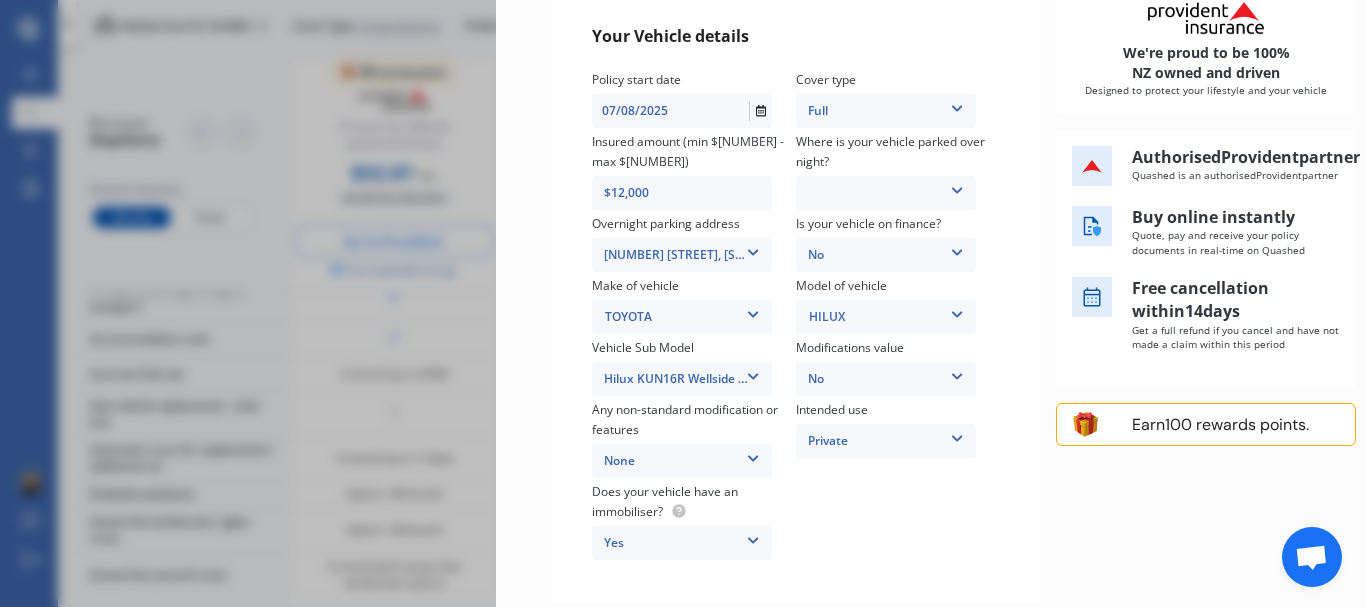 click at bounding box center [957, 187] 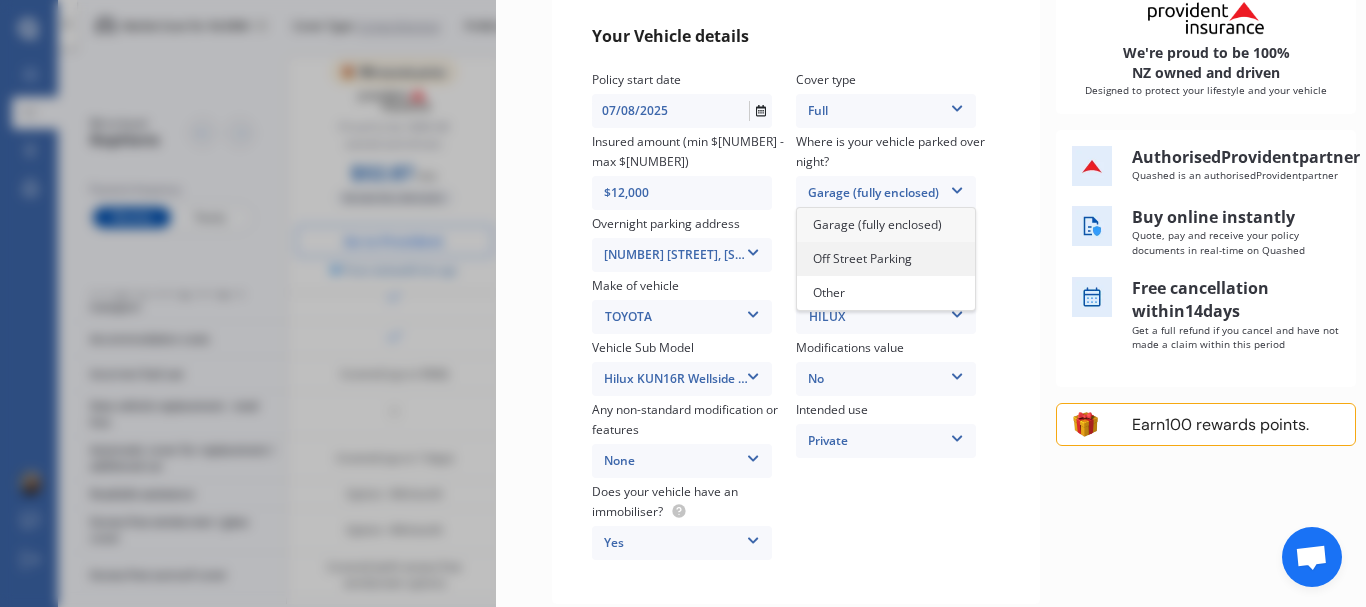 click on "Off Street Parking" at bounding box center [862, 258] 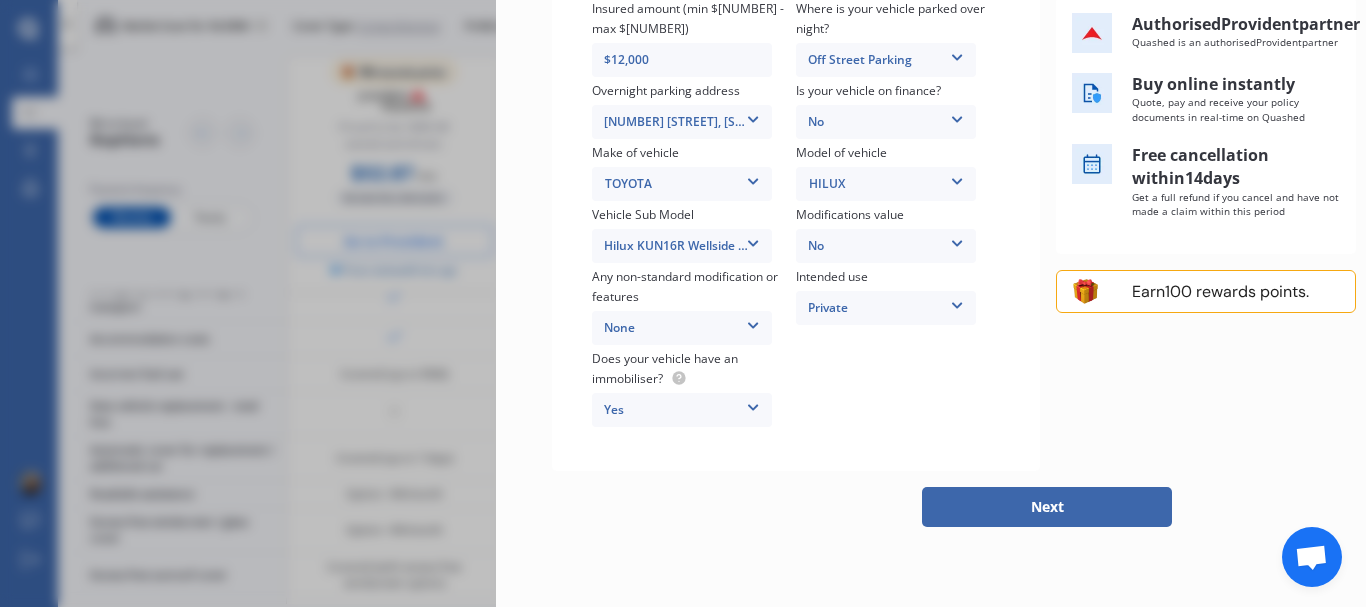 scroll, scrollTop: 452, scrollLeft: 0, axis: vertical 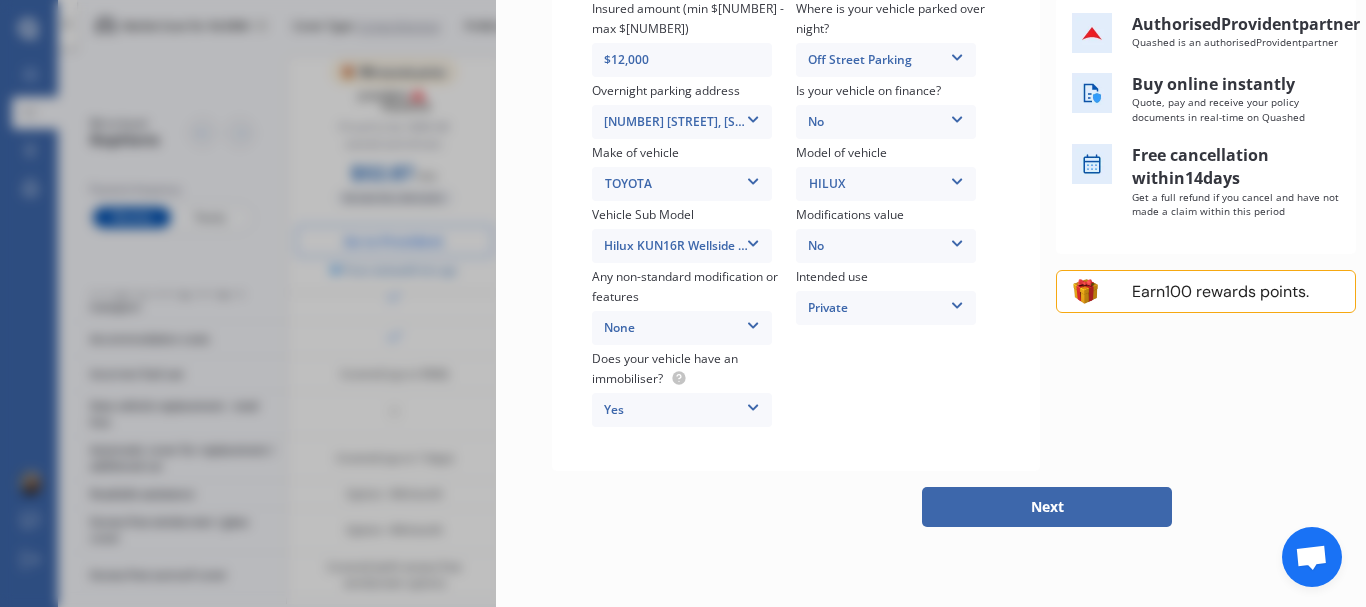 click on "Next" at bounding box center (1047, 507) 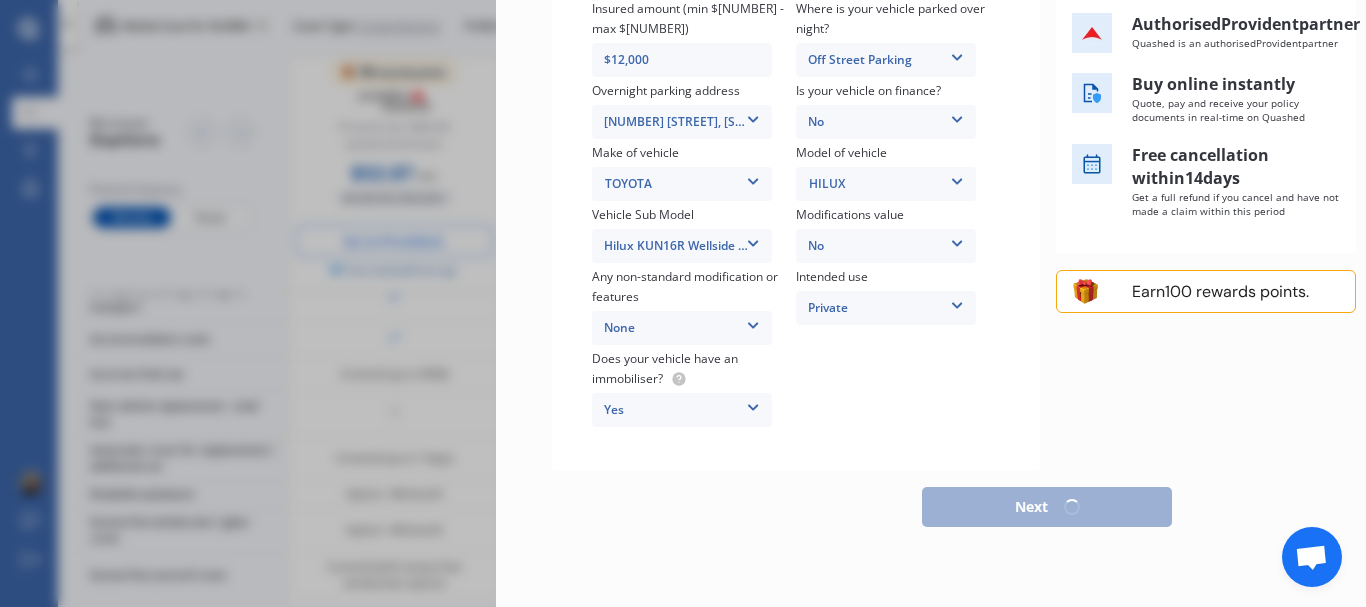 scroll, scrollTop: 441, scrollLeft: 0, axis: vertical 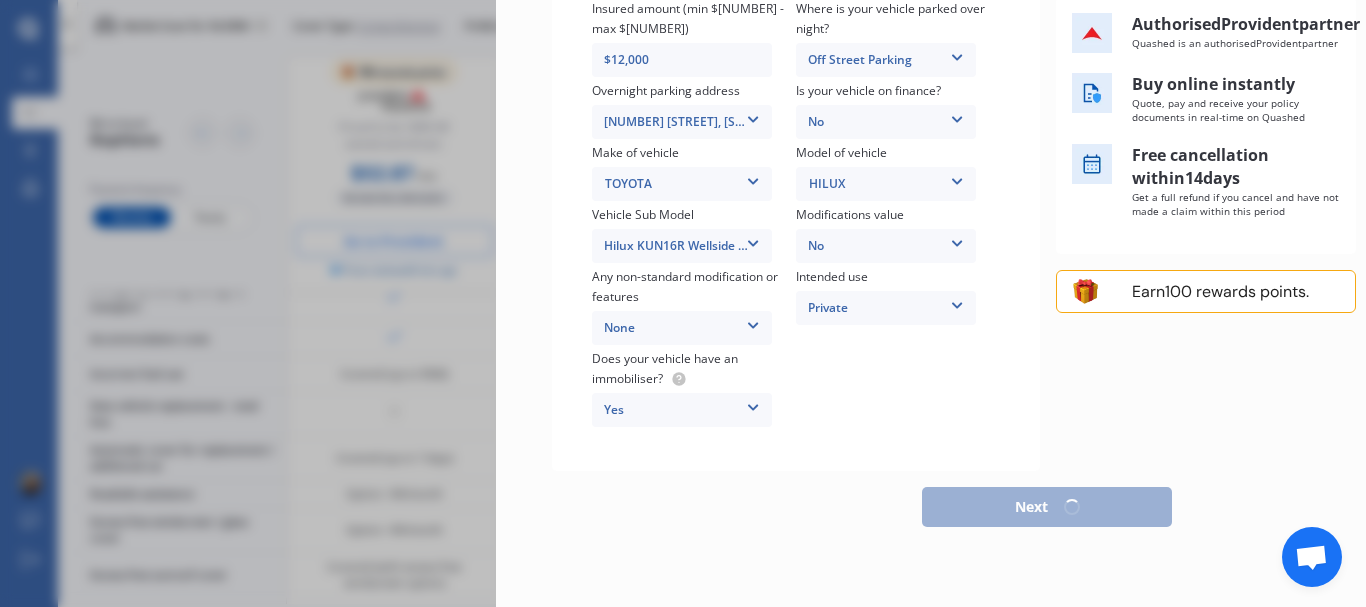 select on "1965" 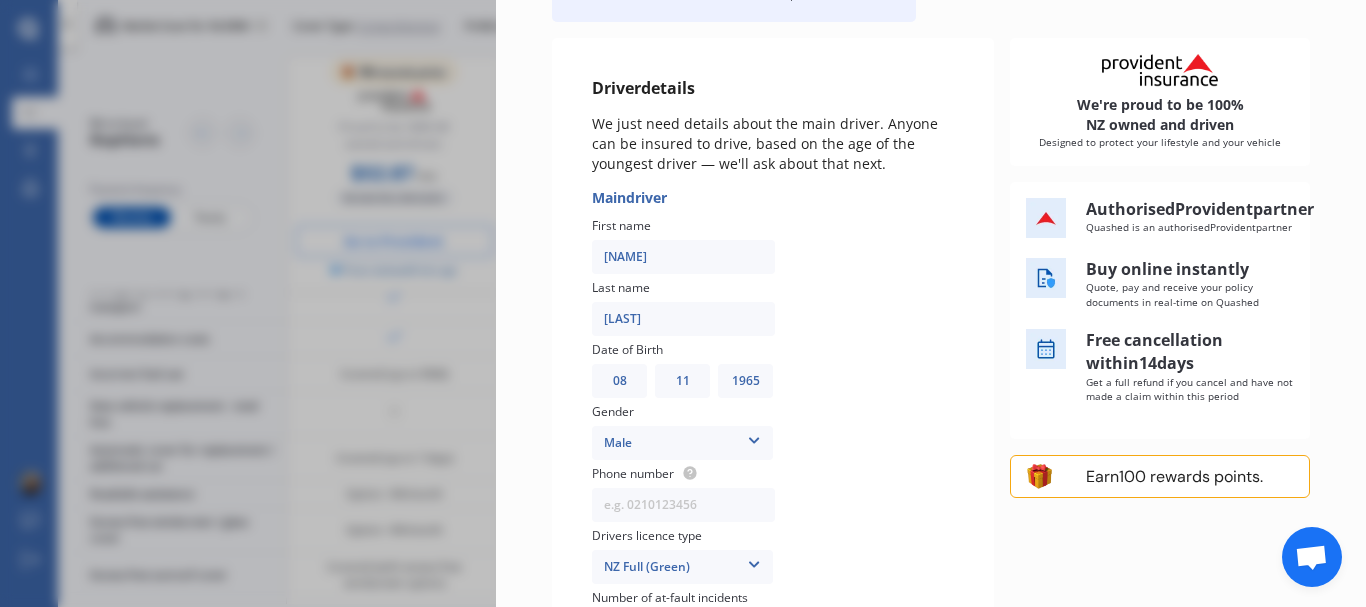 scroll, scrollTop: 300, scrollLeft: 0, axis: vertical 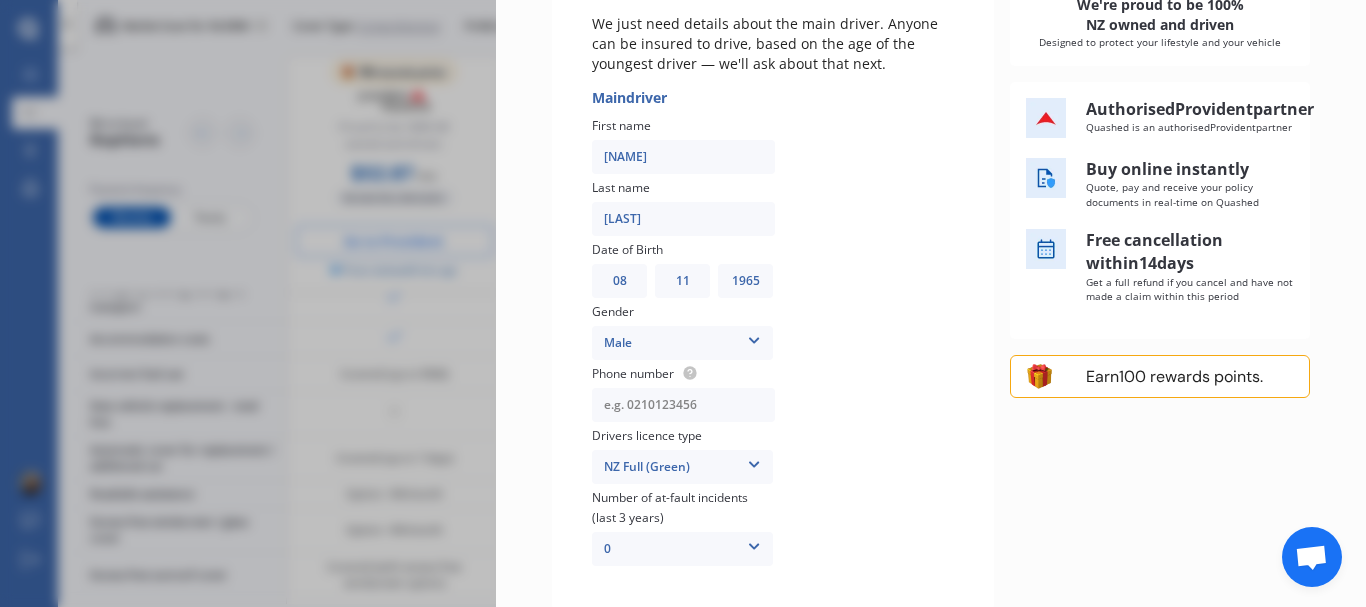 click at bounding box center [683, 405] 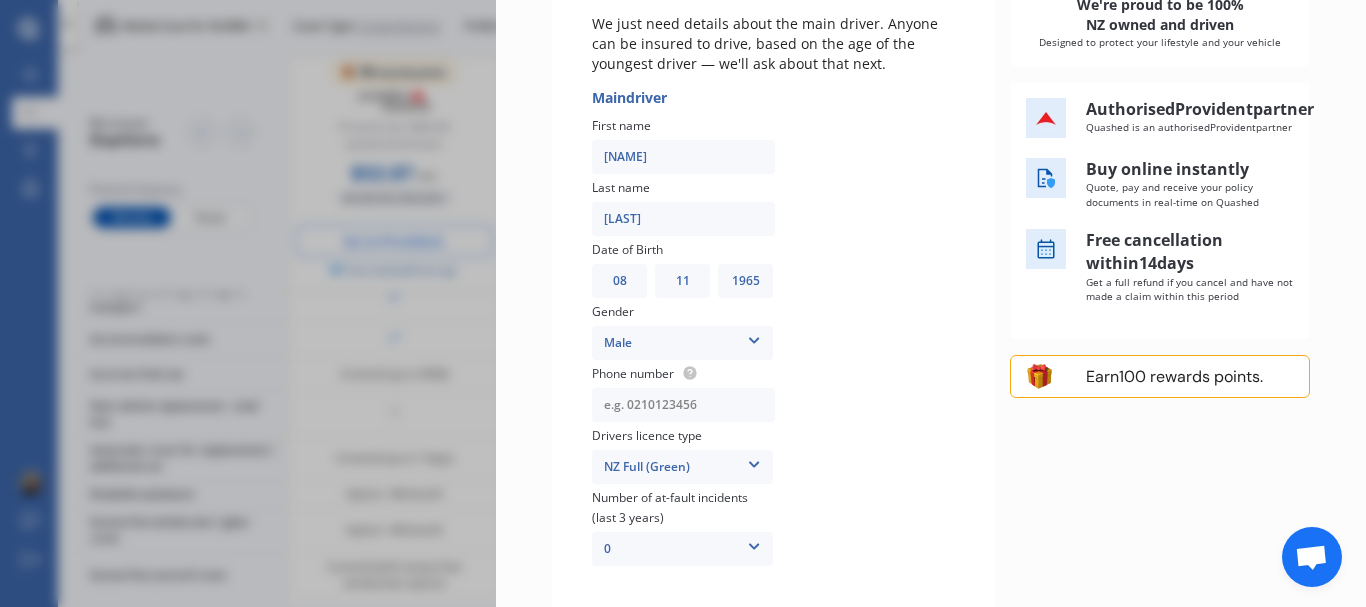 type on "[PHONE]" 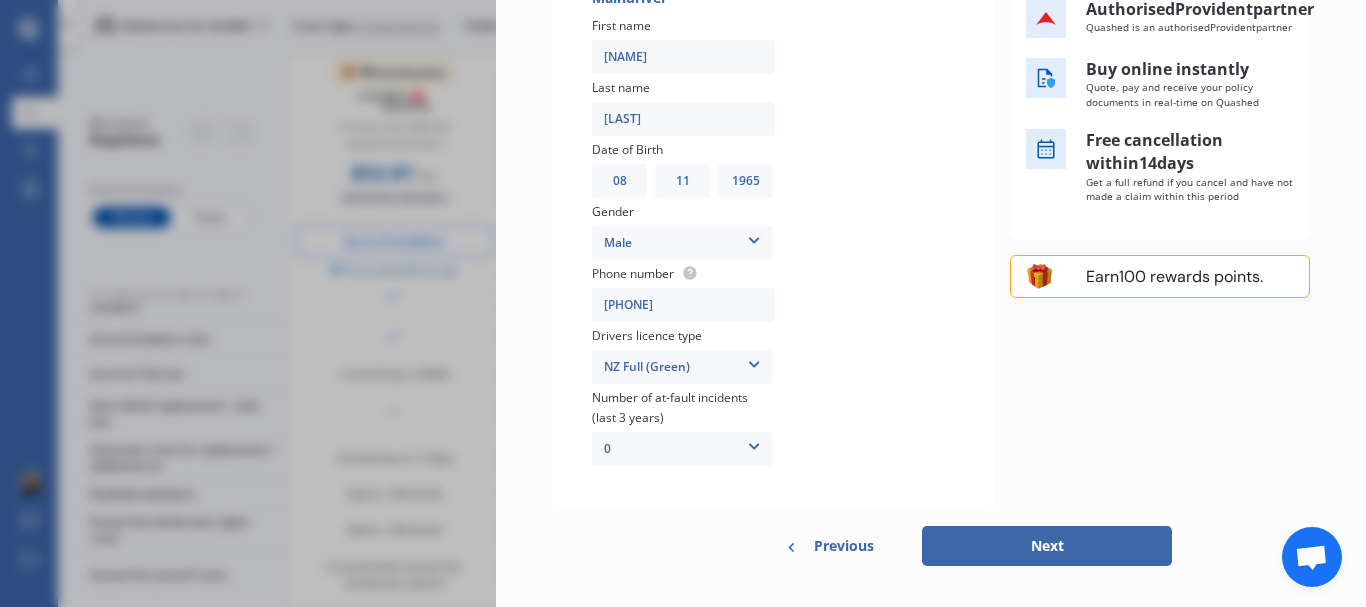 scroll, scrollTop: 474, scrollLeft: 0, axis: vertical 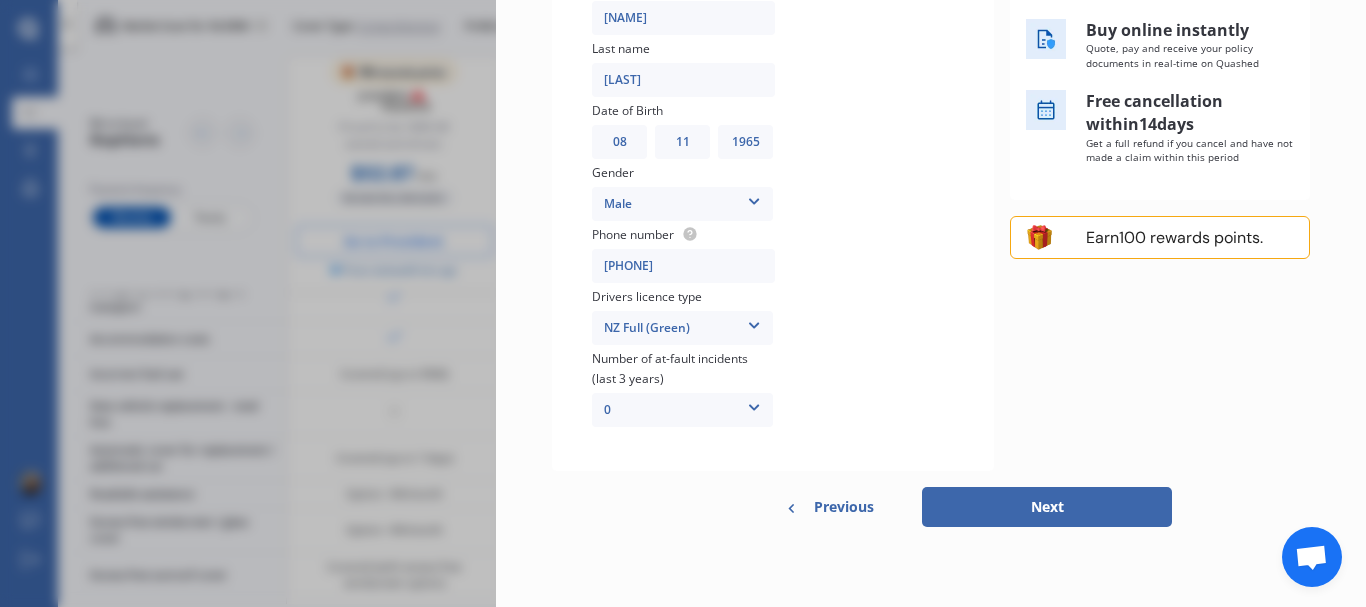 click on "Next" at bounding box center [1047, 507] 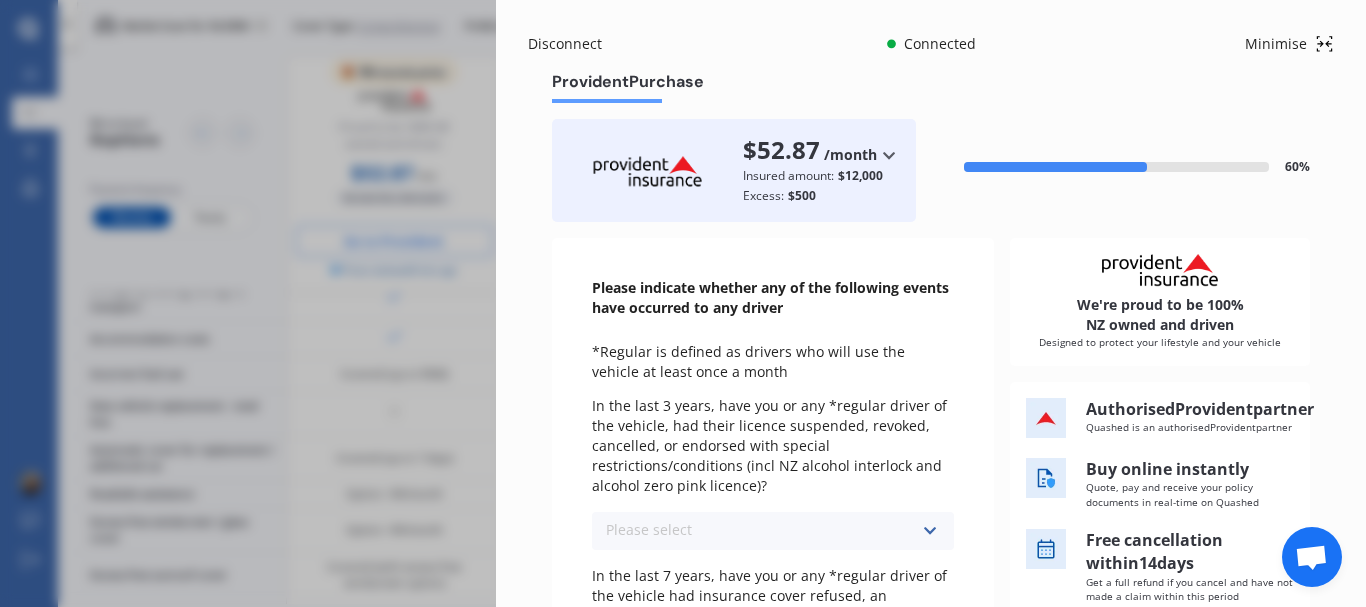 scroll, scrollTop: 100, scrollLeft: 0, axis: vertical 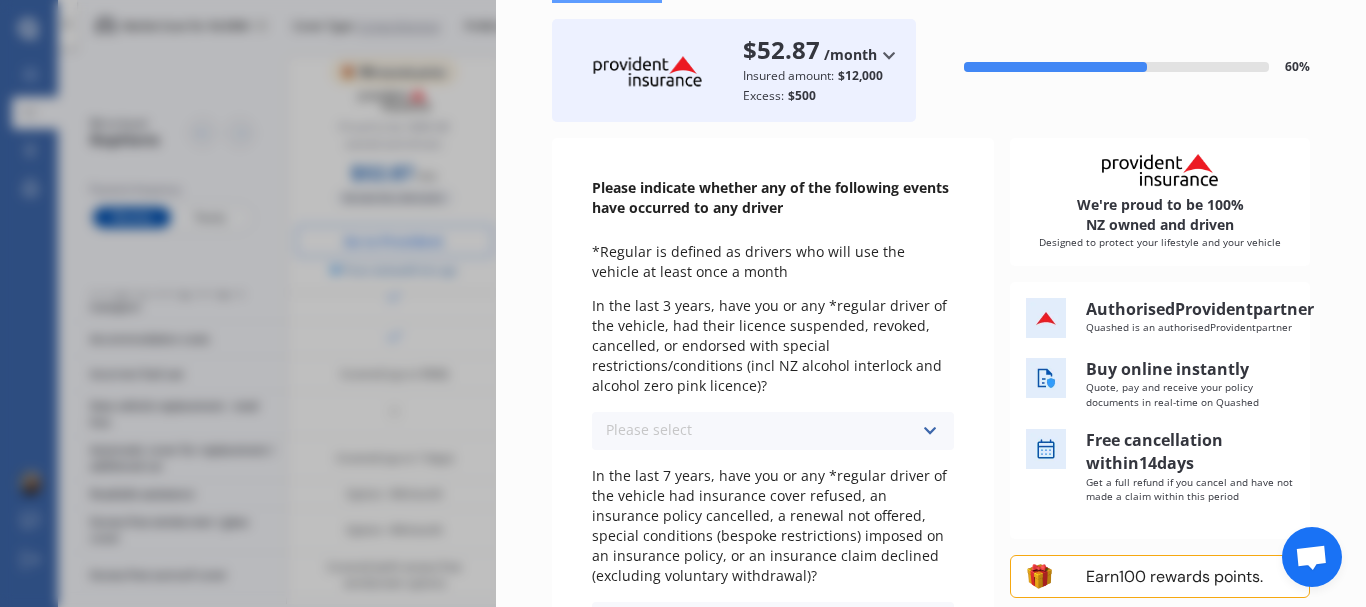 click at bounding box center [929, 431] 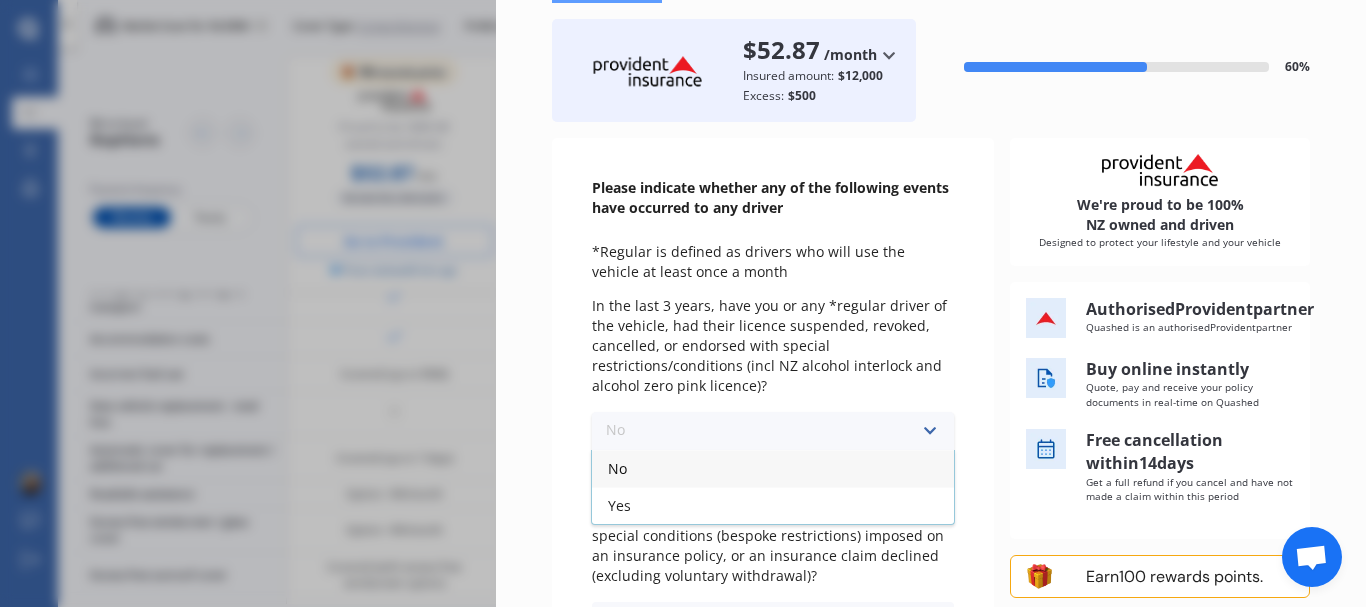 click on "No" at bounding box center (773, 468) 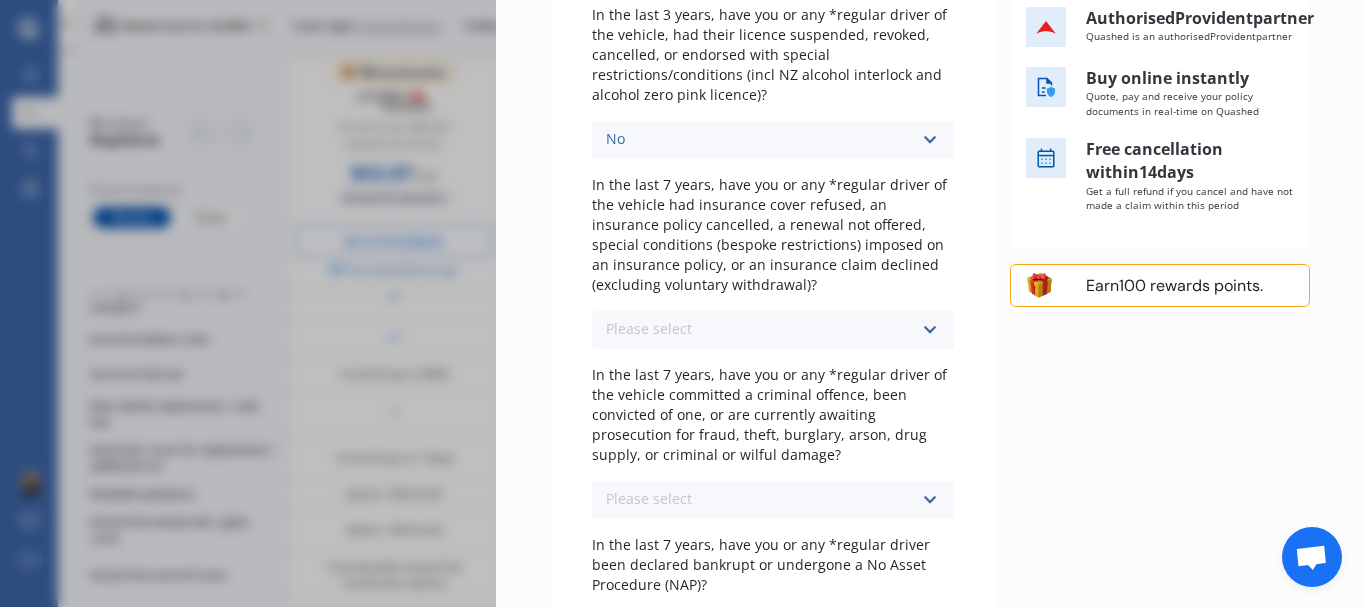 scroll, scrollTop: 300, scrollLeft: 0, axis: vertical 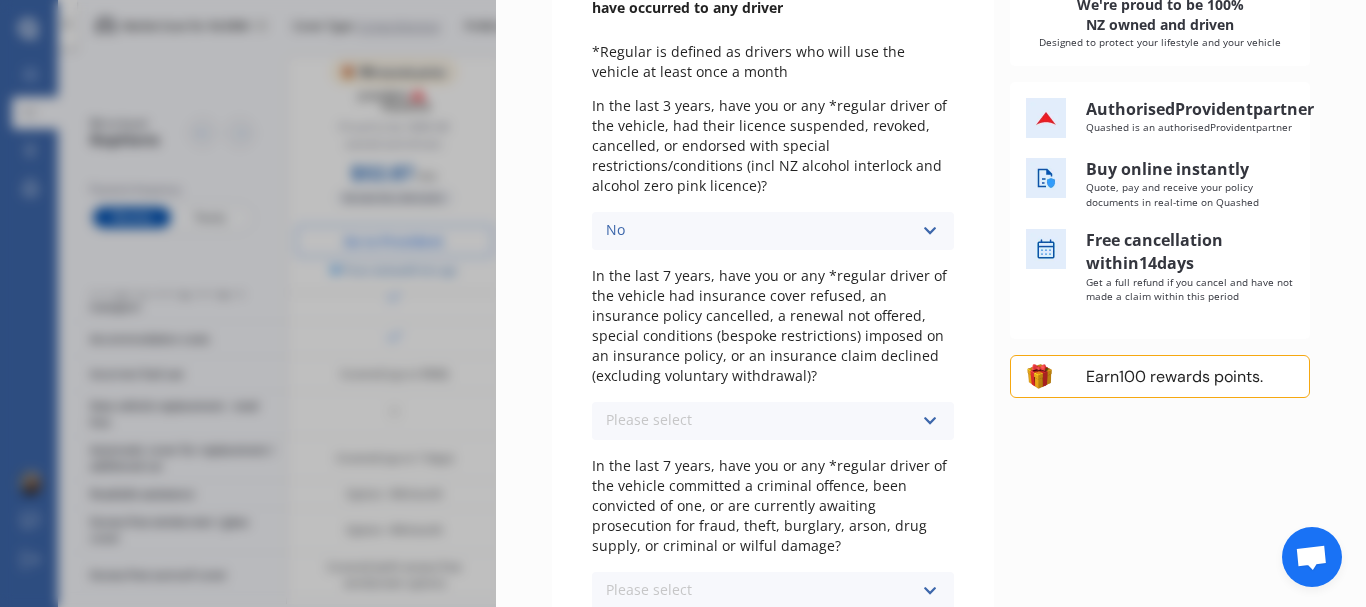 click at bounding box center [929, 421] 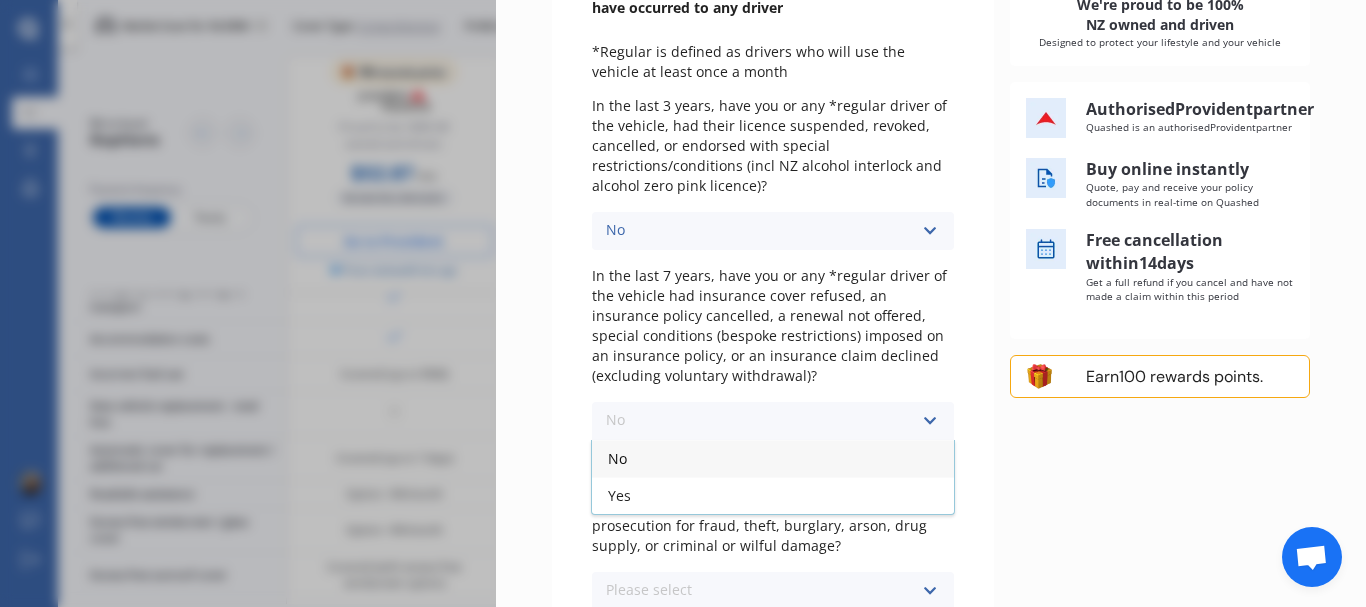 click on "No" at bounding box center (773, 458) 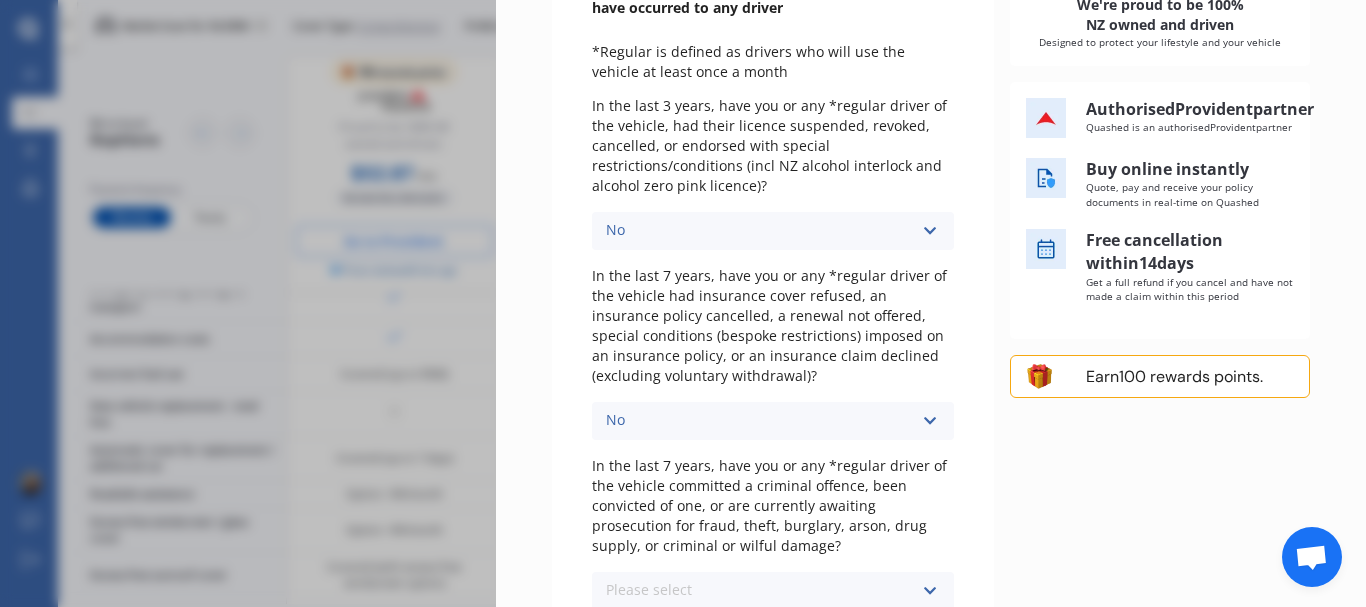 scroll, scrollTop: 400, scrollLeft: 0, axis: vertical 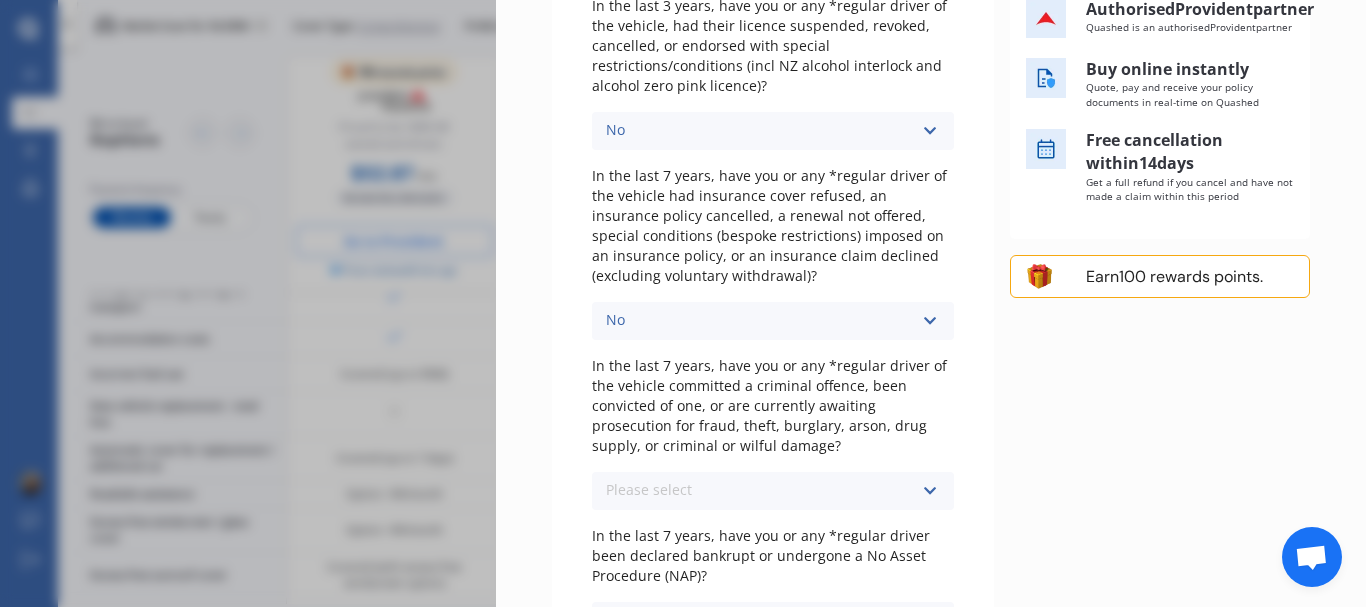 click at bounding box center [929, 491] 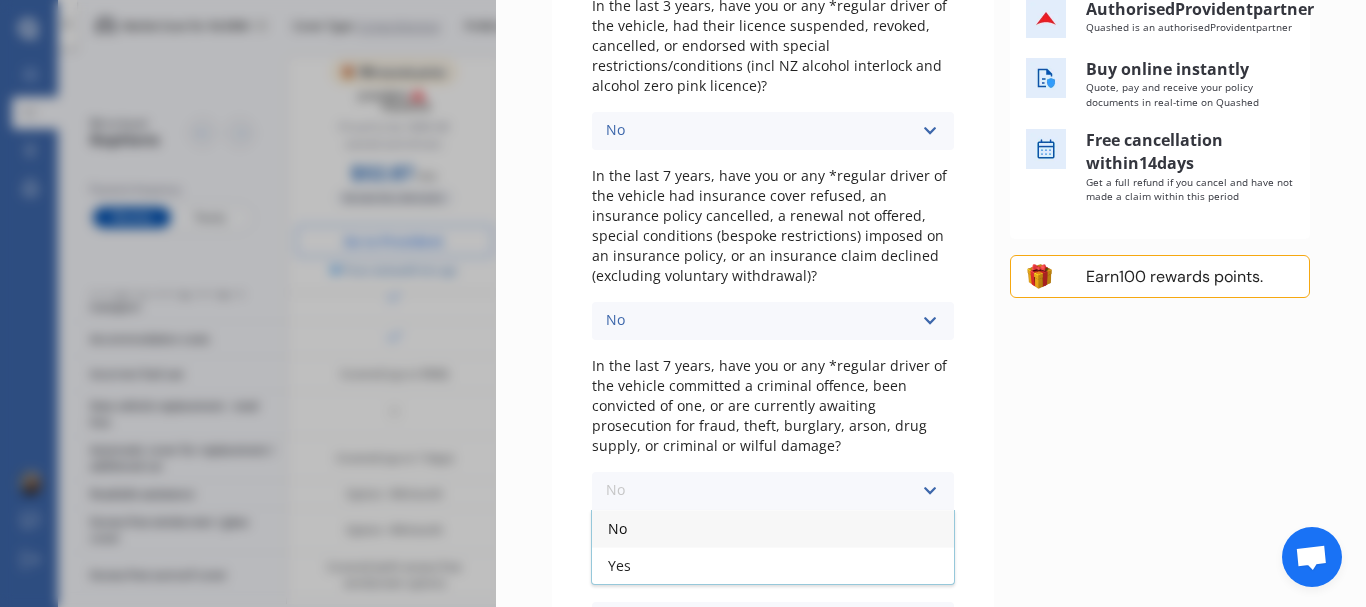 click on "No" at bounding box center [773, 528] 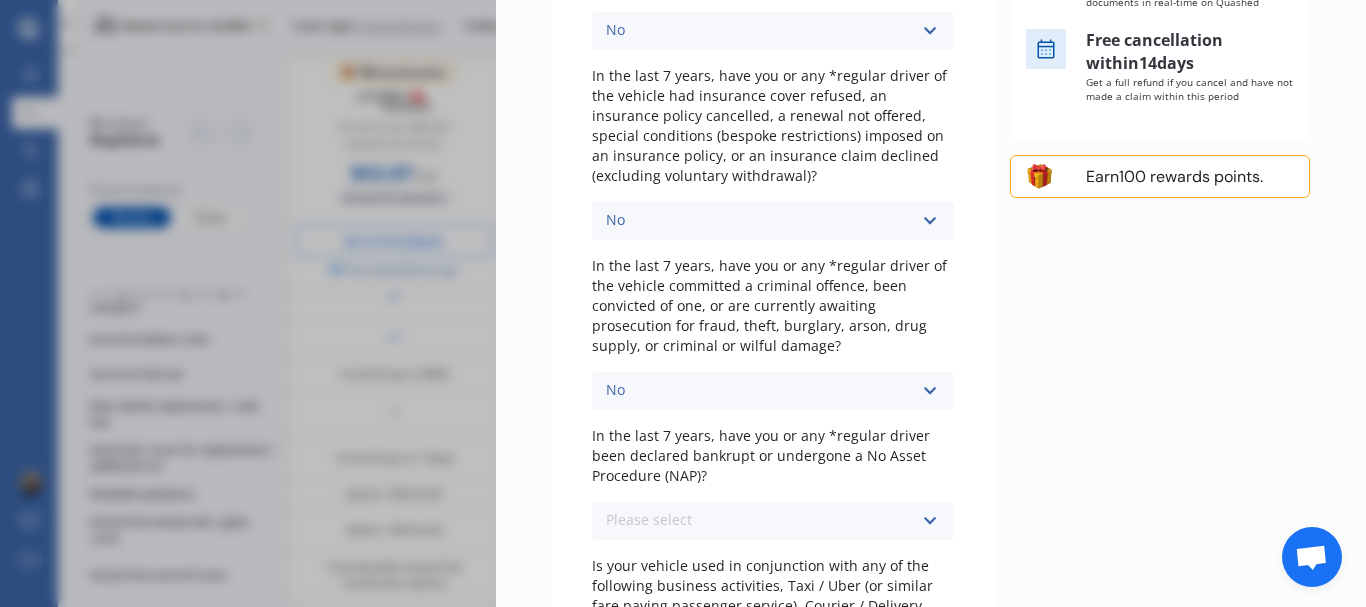 scroll, scrollTop: 600, scrollLeft: 0, axis: vertical 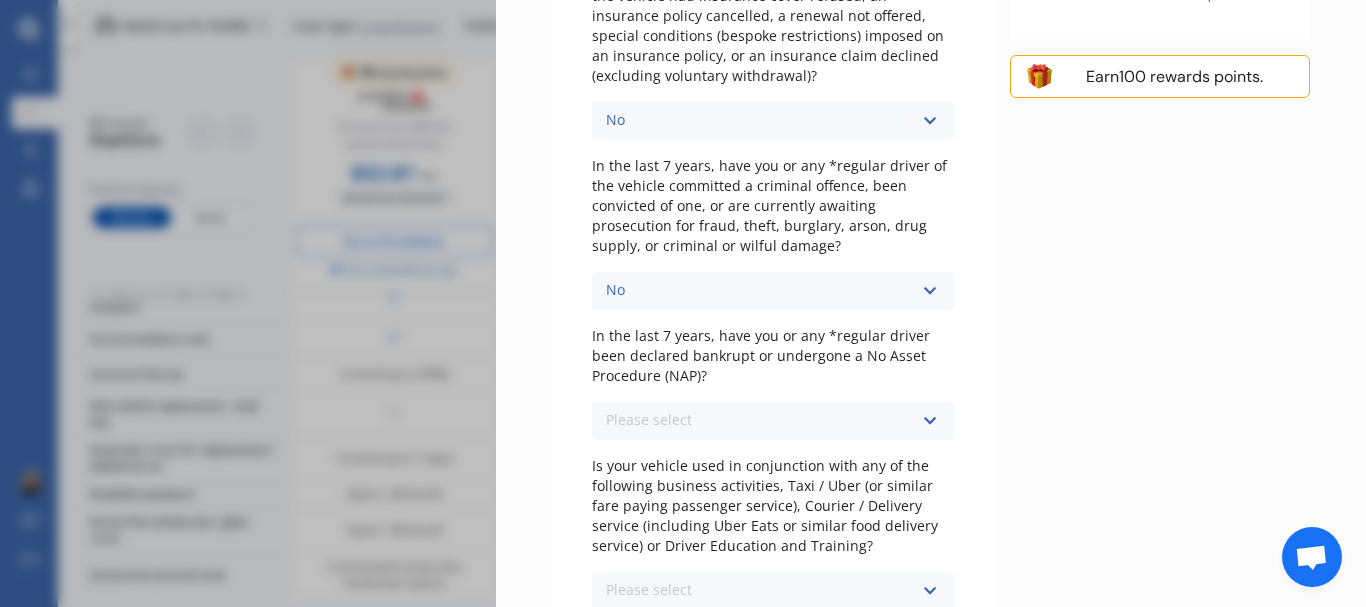 click at bounding box center (929, 421) 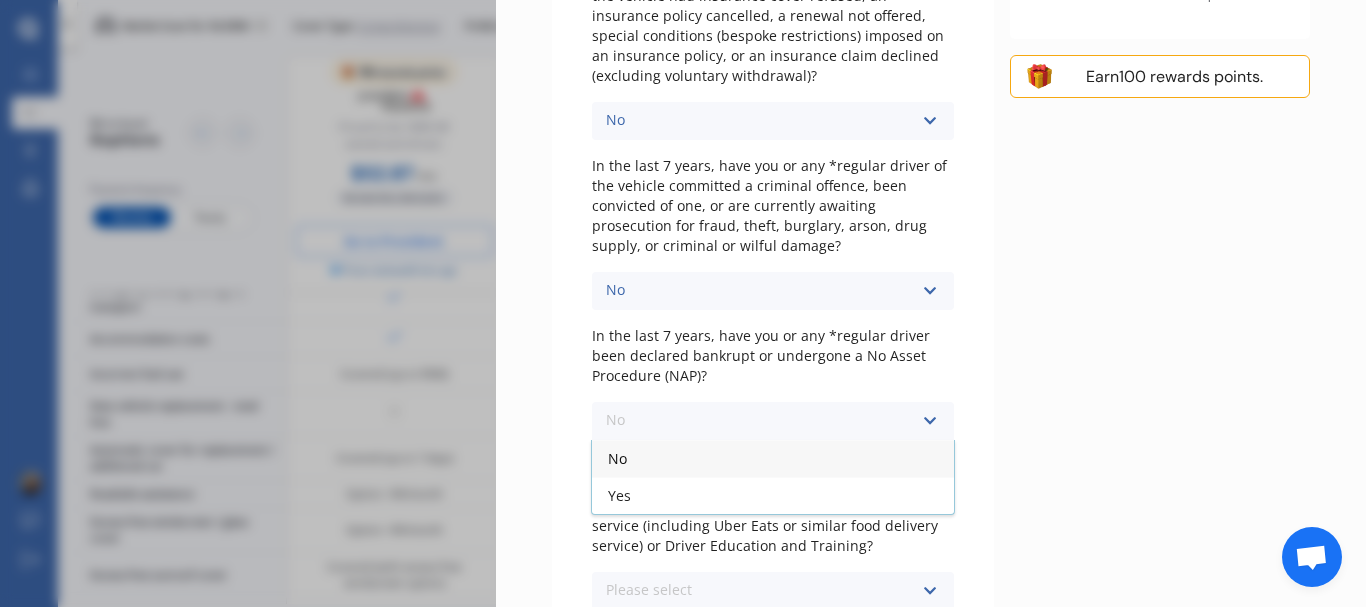 drag, startPoint x: 891, startPoint y: 378, endPoint x: 902, endPoint y: 370, distance: 13.601471 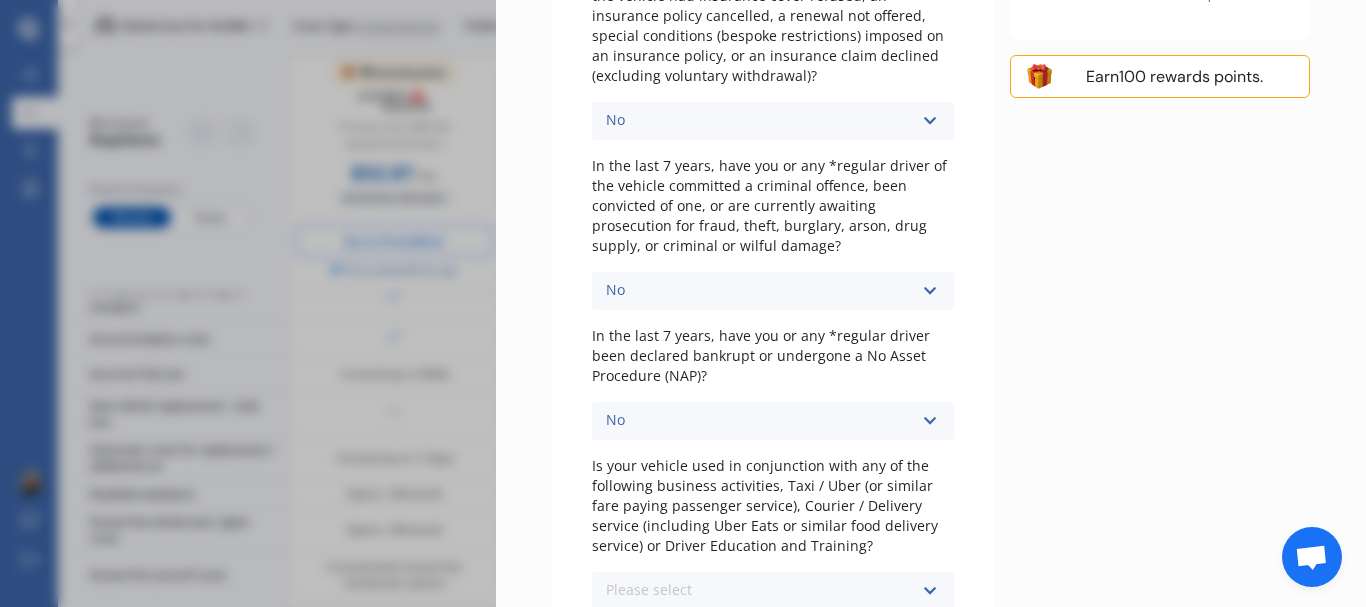 click at bounding box center (929, 591) 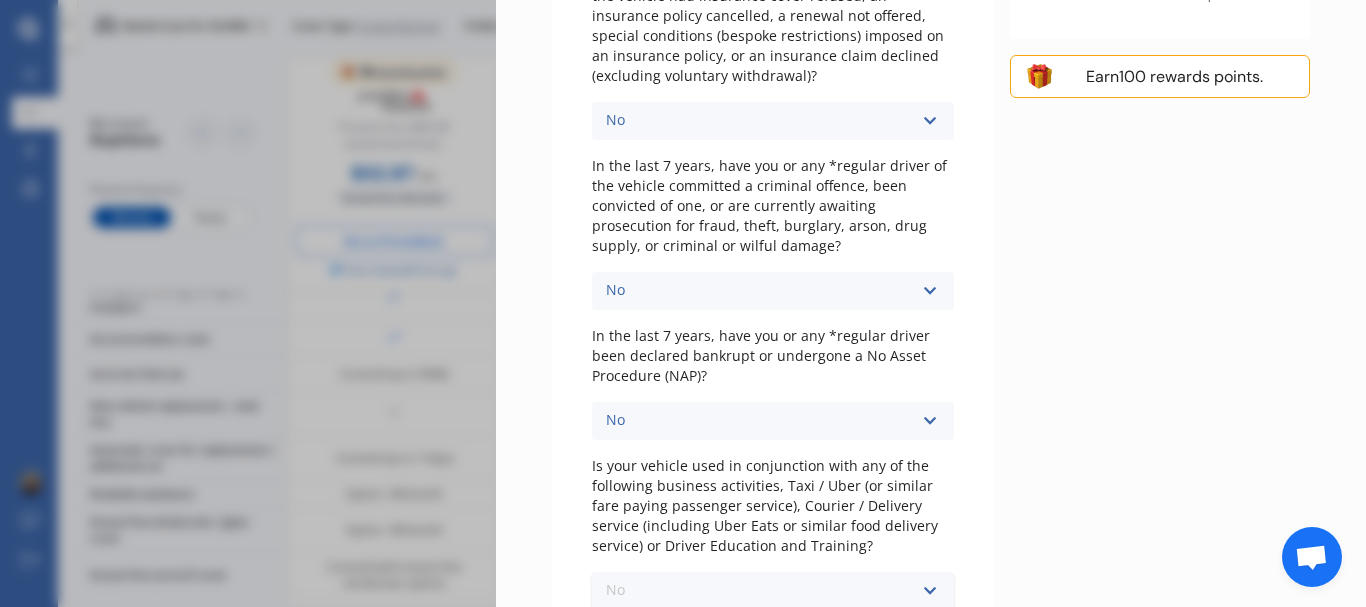 click on "No" at bounding box center (773, 628) 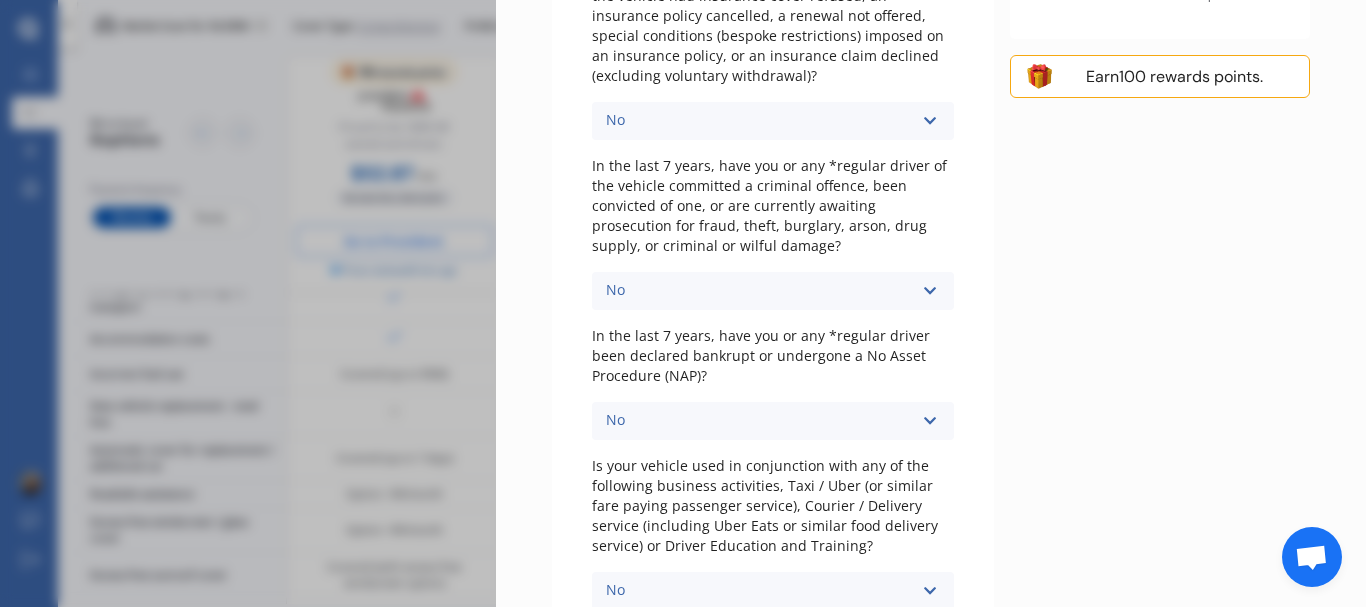 drag, startPoint x: 1095, startPoint y: 574, endPoint x: 1100, endPoint y: 561, distance: 13.928389 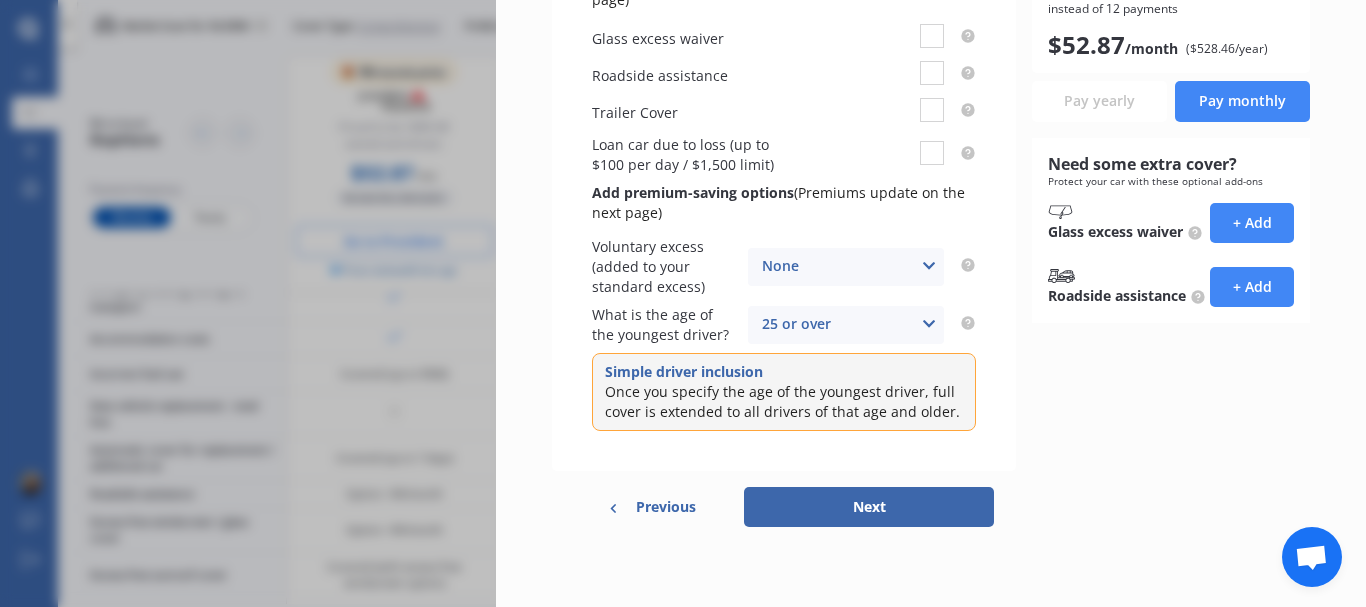 scroll, scrollTop: 0, scrollLeft: 0, axis: both 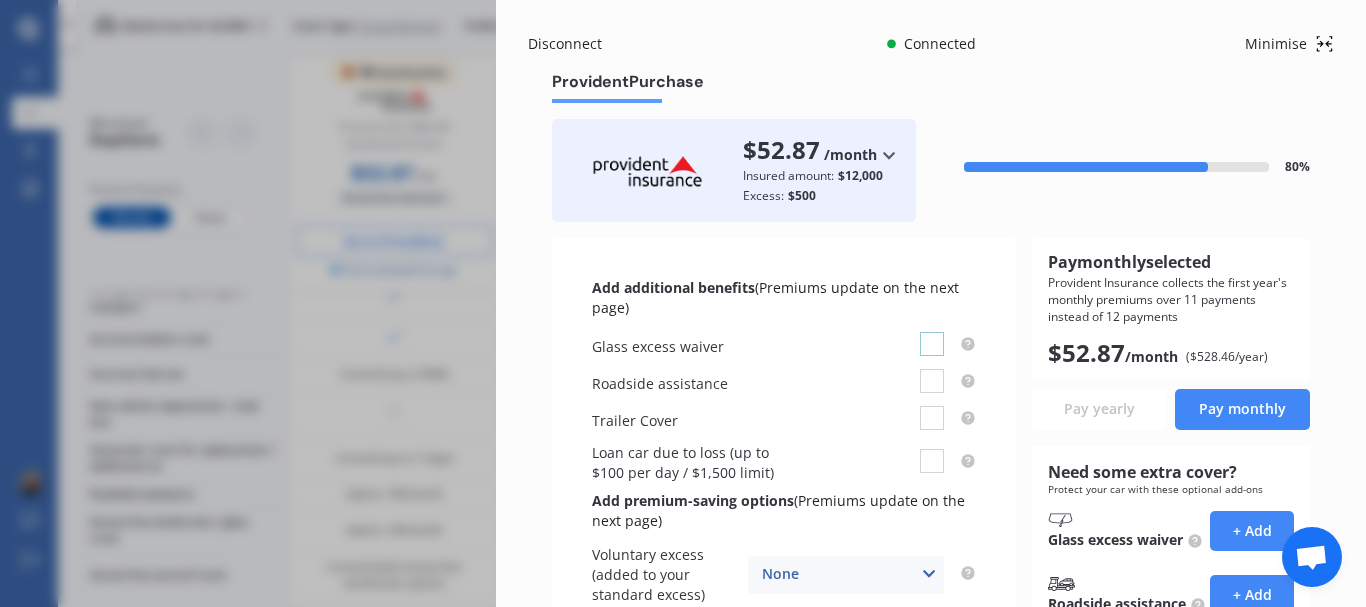 click at bounding box center (932, 332) 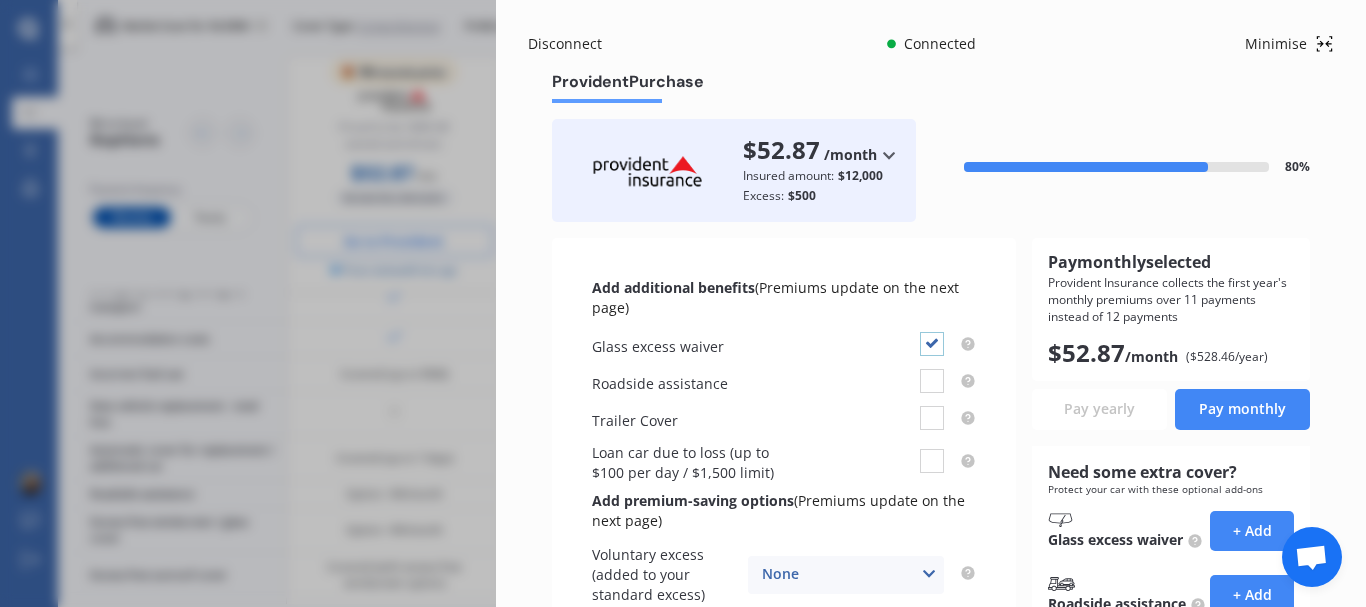 checkbox on "true" 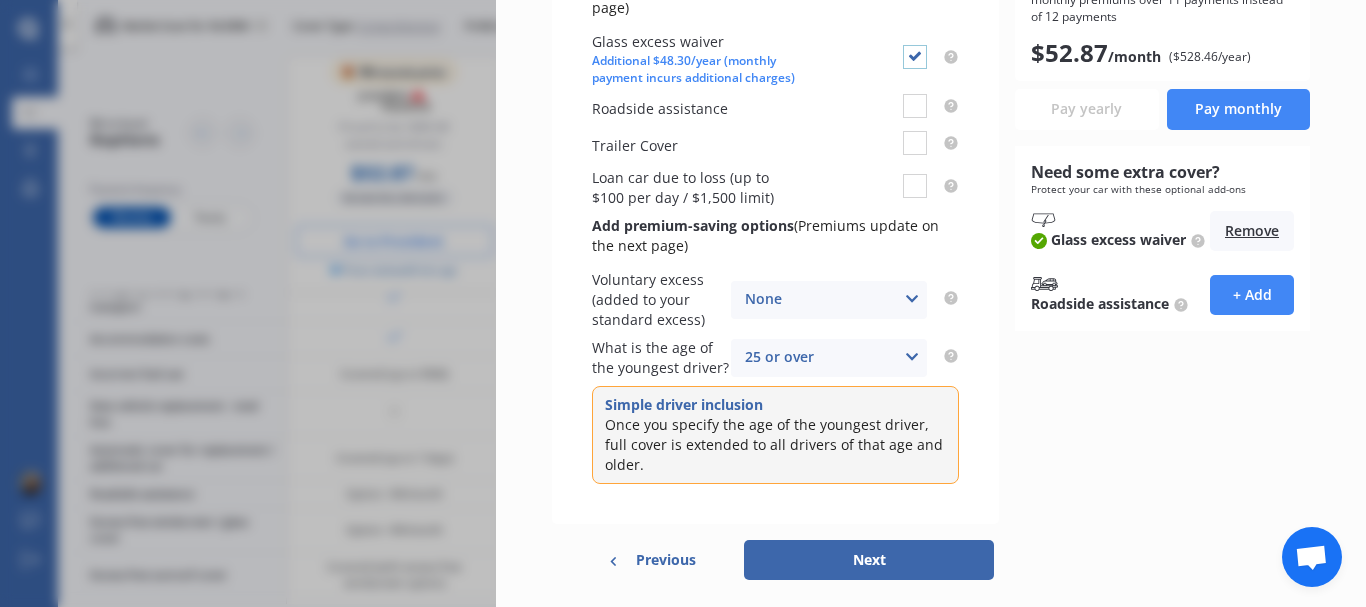 scroll, scrollTop: 373, scrollLeft: 0, axis: vertical 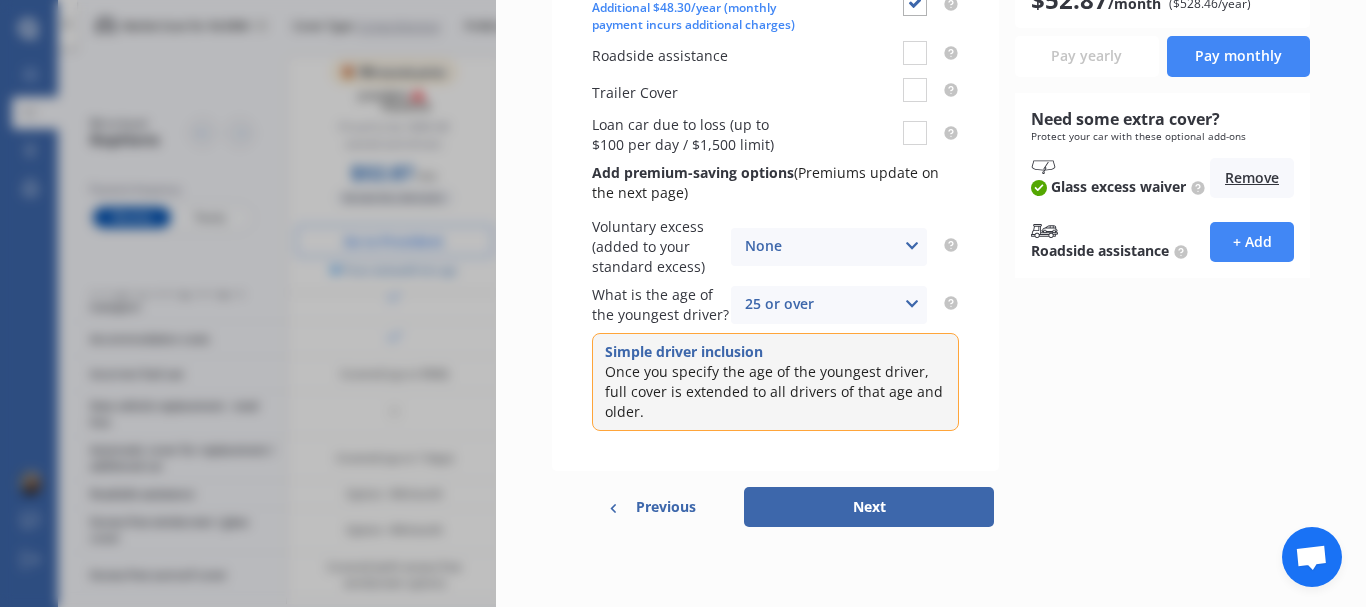 click on "Next" at bounding box center (869, 507) 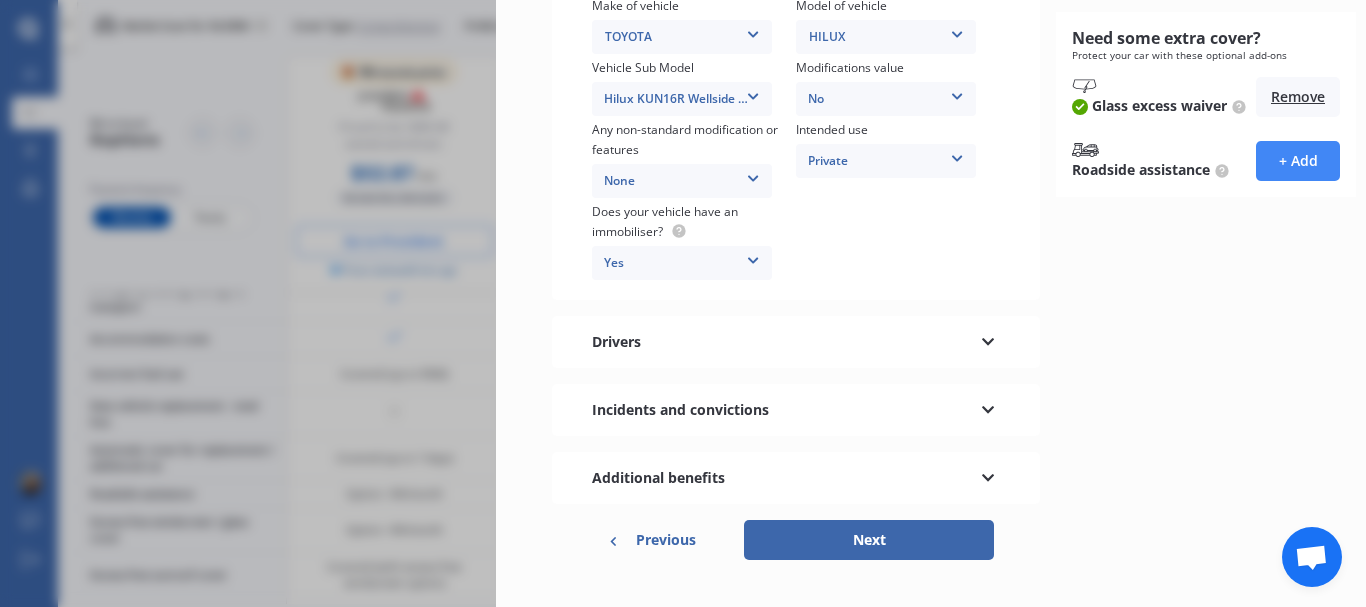 scroll, scrollTop: 533, scrollLeft: 0, axis: vertical 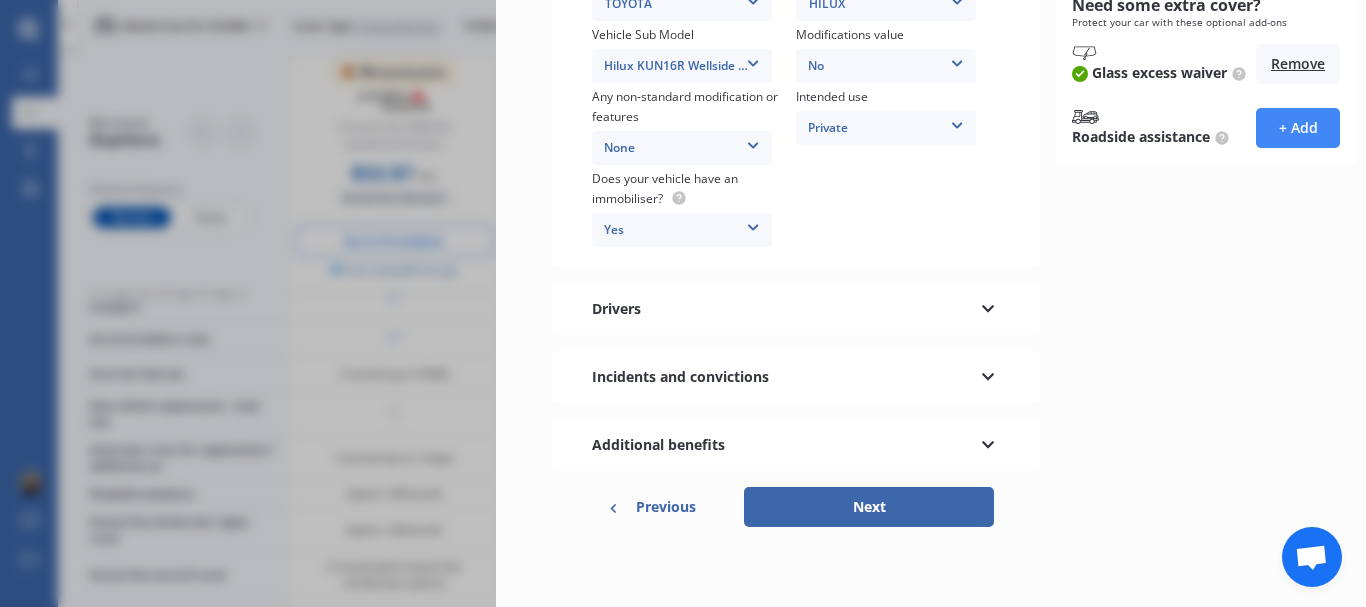 click on "Next" at bounding box center [869, 507] 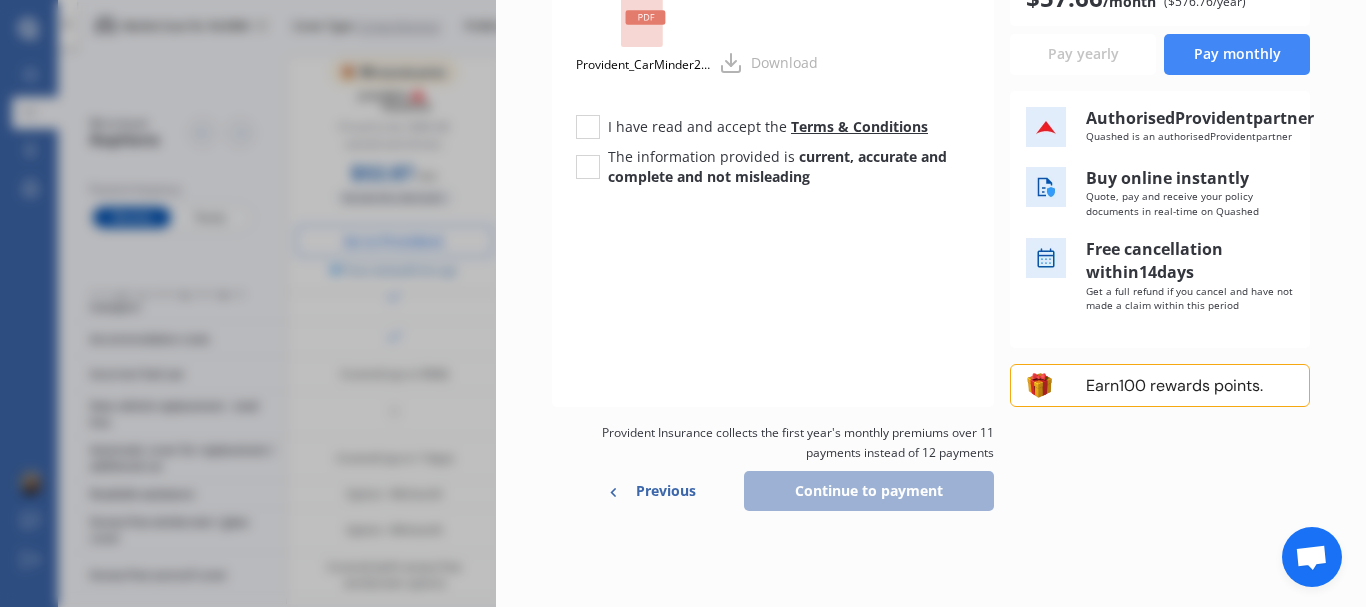 scroll, scrollTop: 0, scrollLeft: 0, axis: both 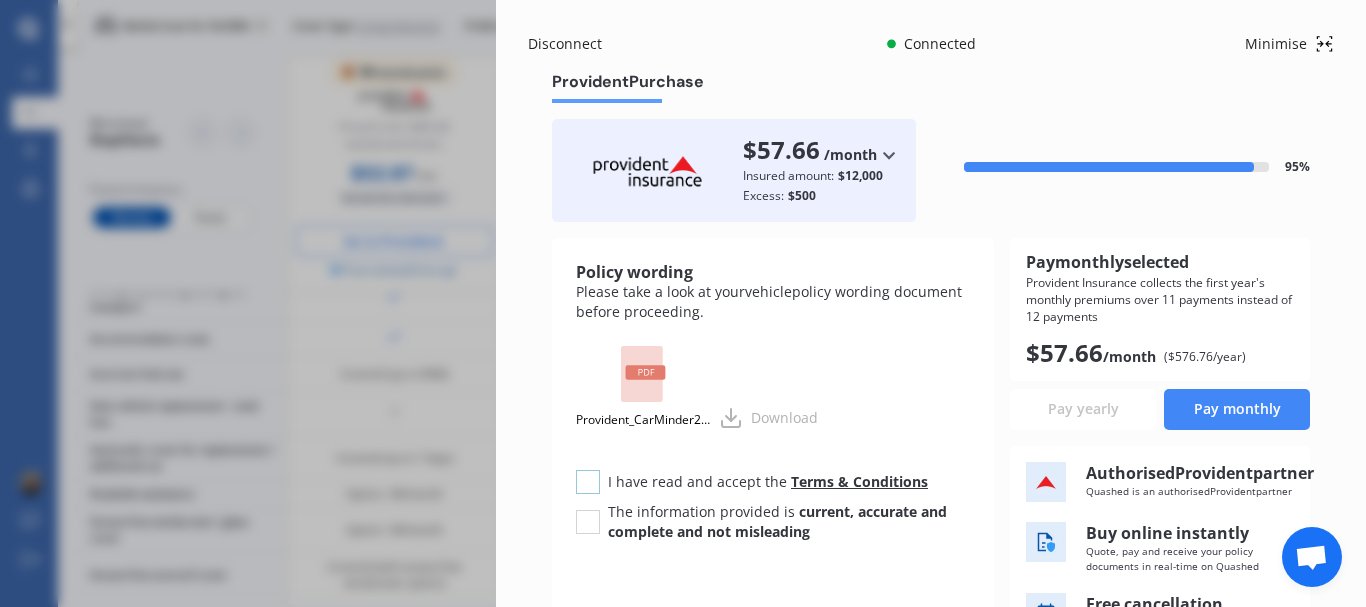 click at bounding box center (588, 470) 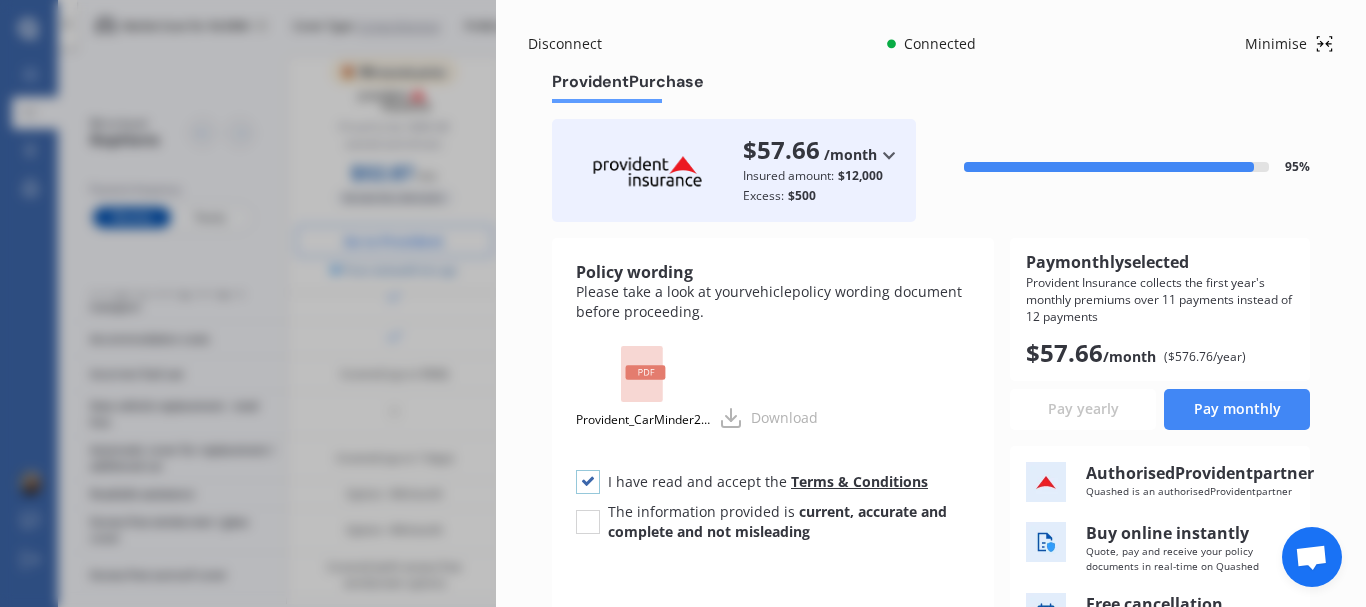 checkbox on "true" 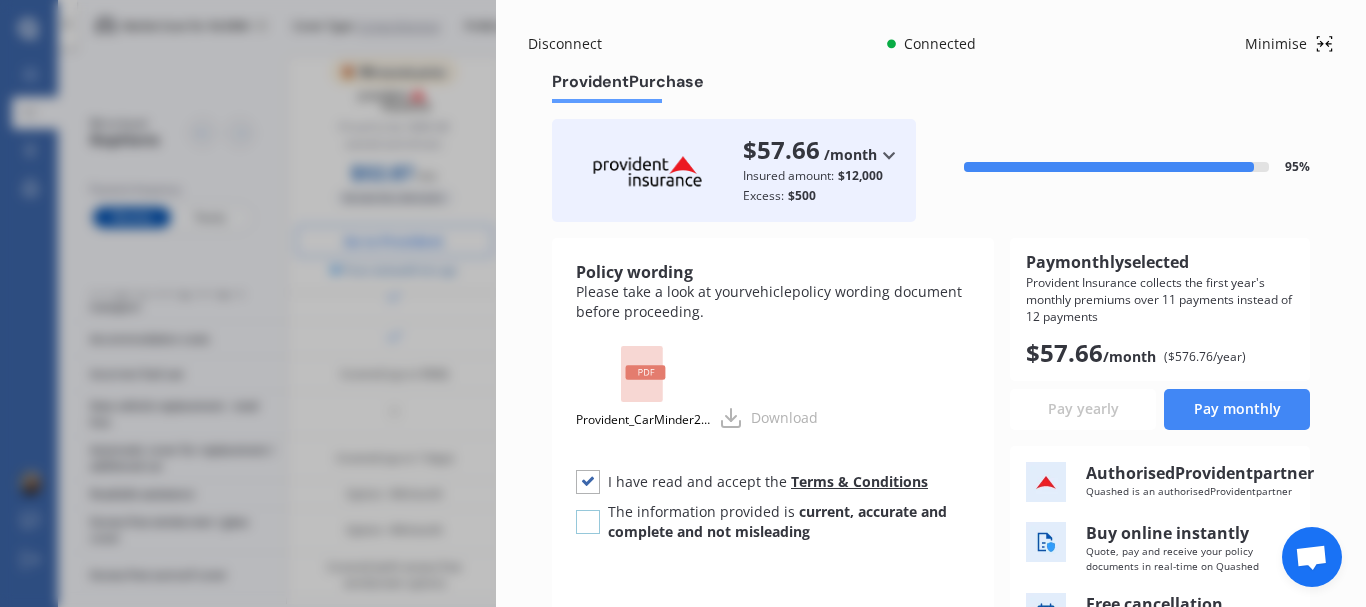 click at bounding box center [588, 510] 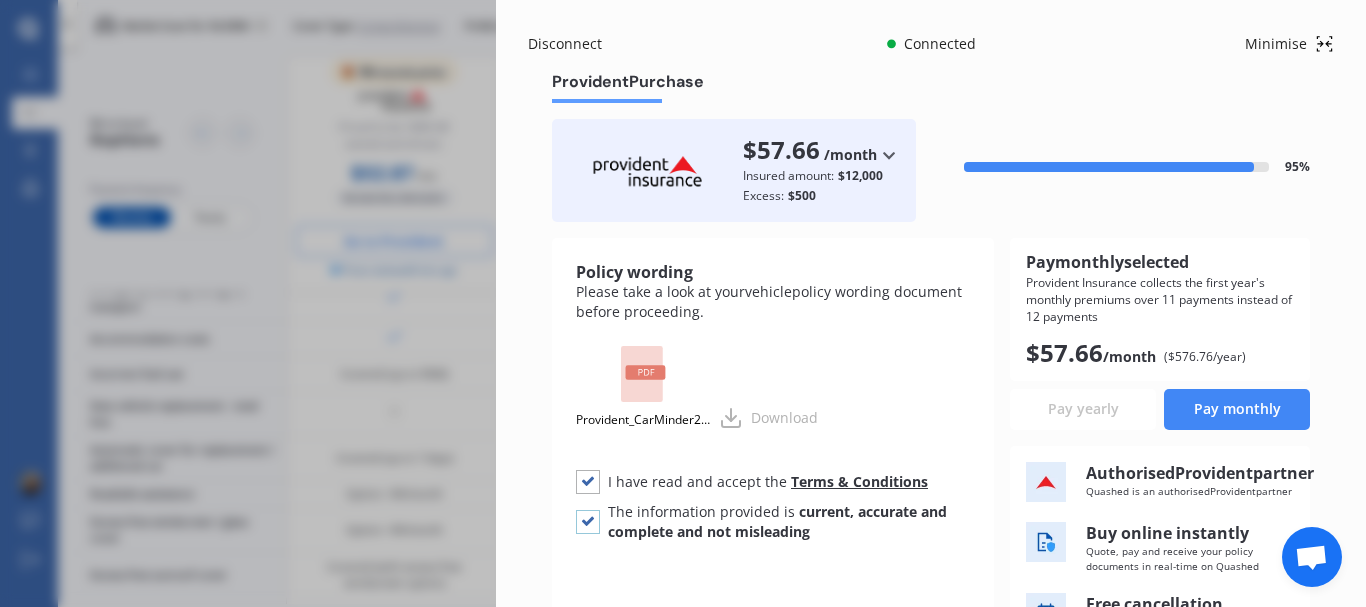 checkbox on "true" 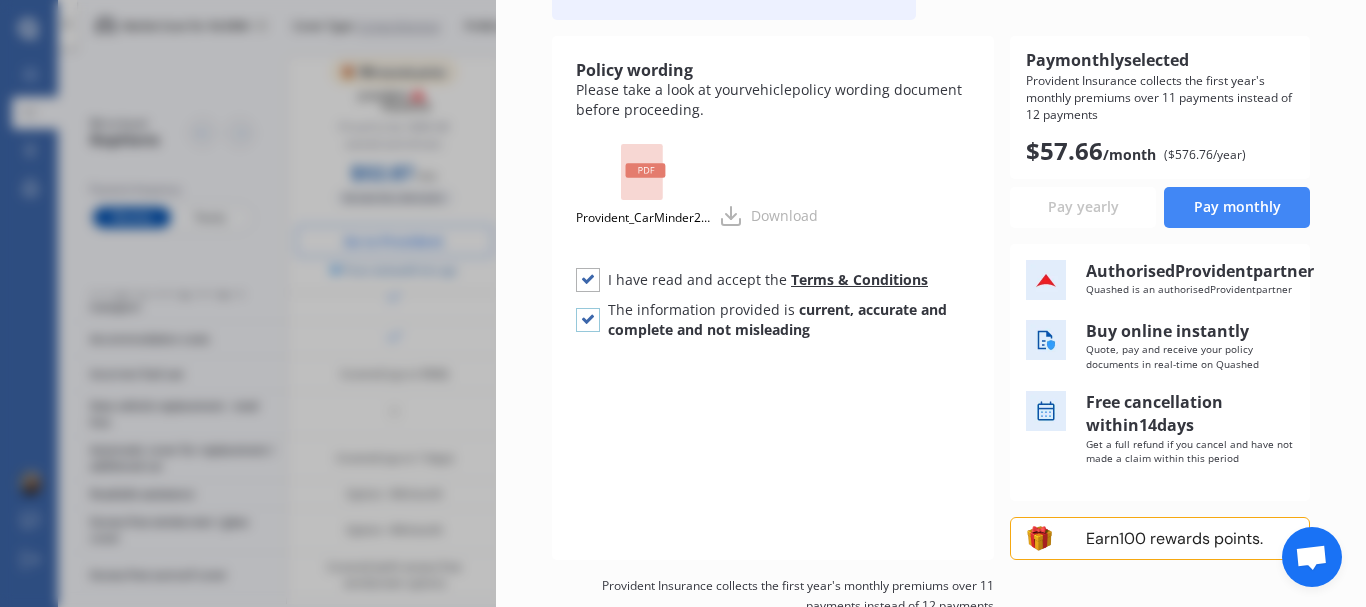 scroll, scrollTop: 300, scrollLeft: 0, axis: vertical 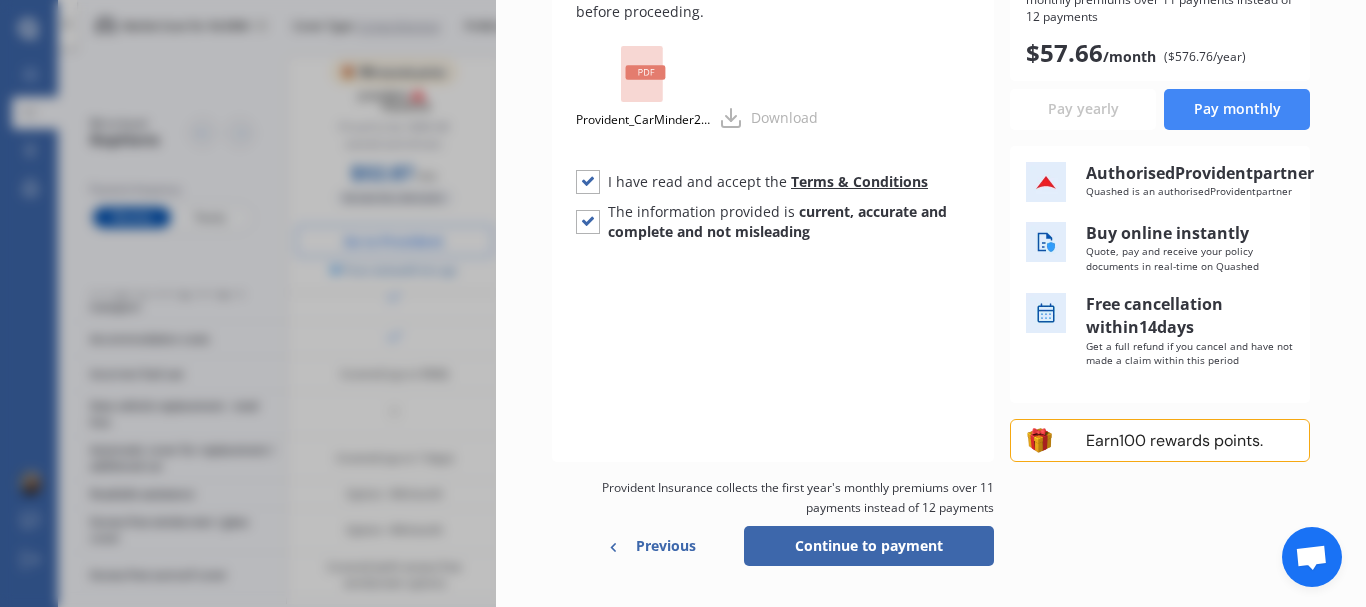 click on "Continue to payment" at bounding box center [869, 546] 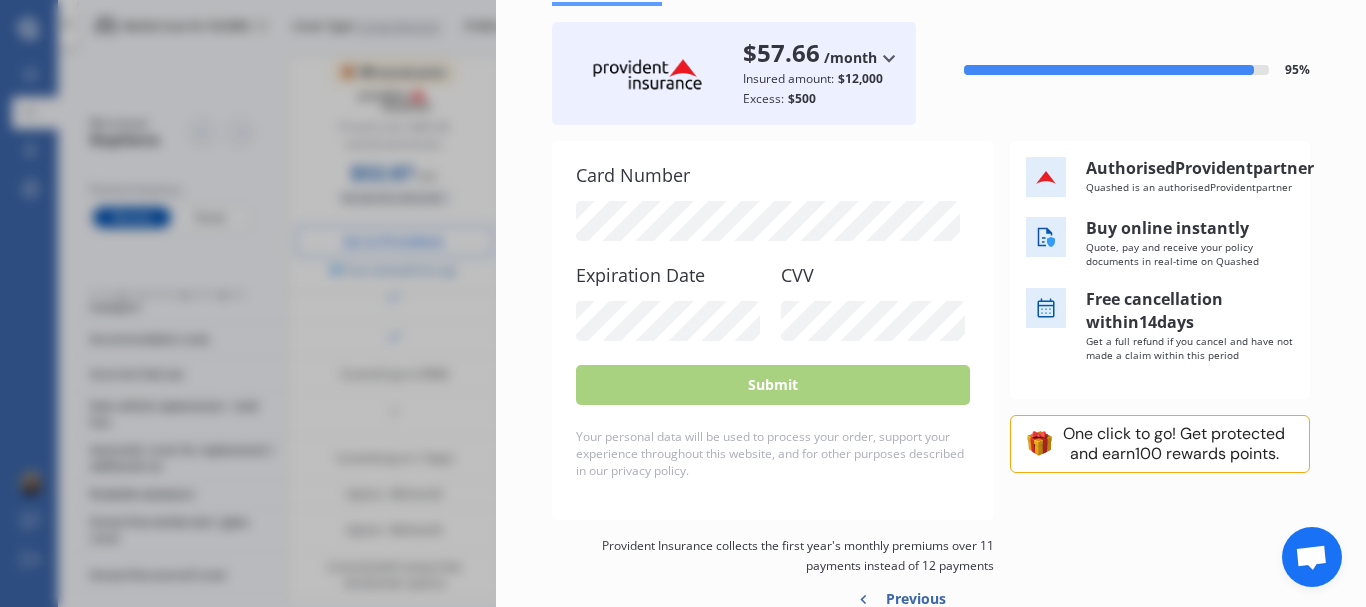 scroll, scrollTop: 0, scrollLeft: 0, axis: both 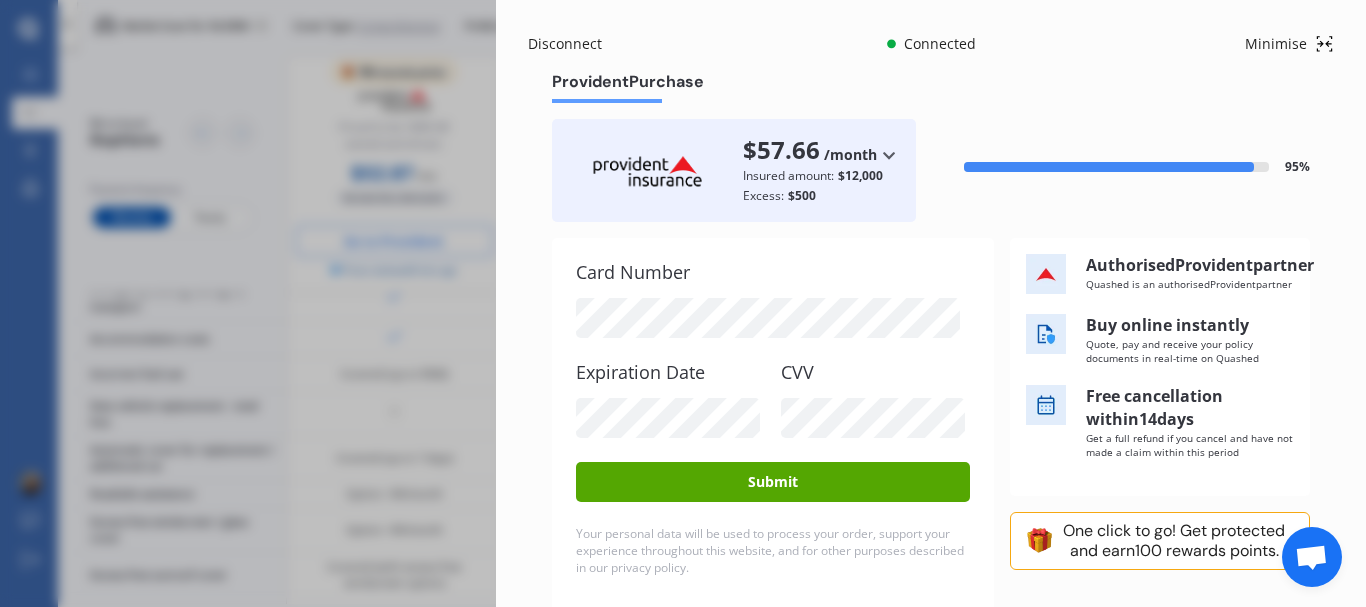 click on "Submit" at bounding box center (773, 482) 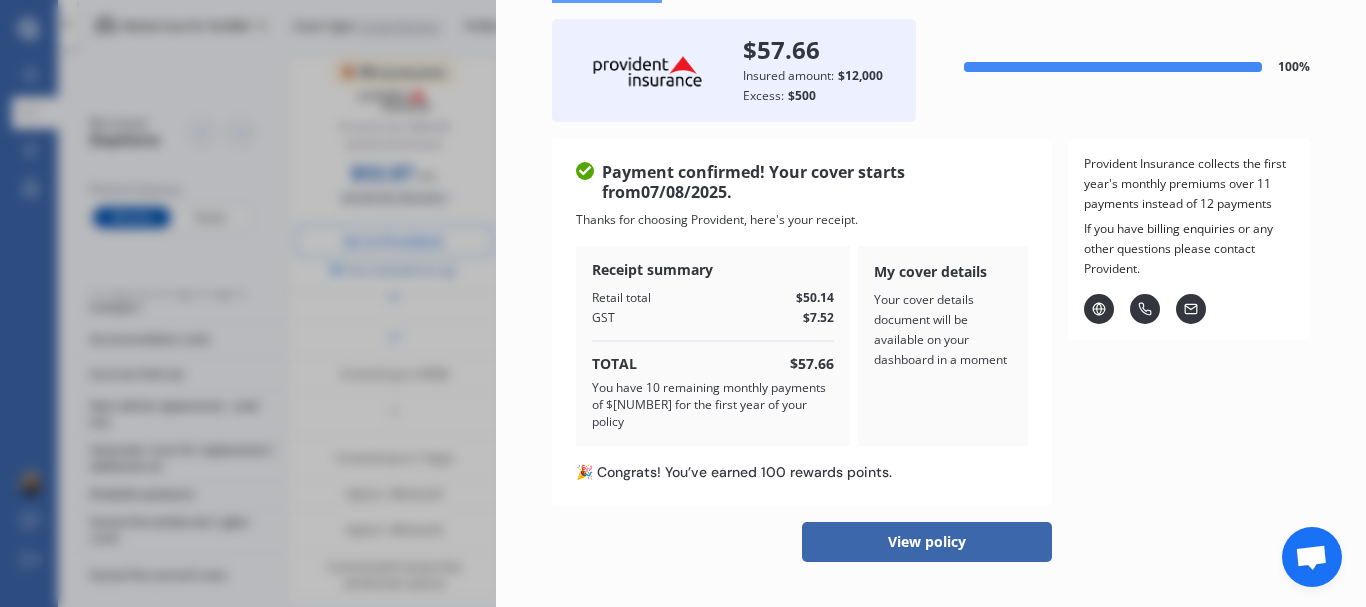 scroll, scrollTop: 151, scrollLeft: 0, axis: vertical 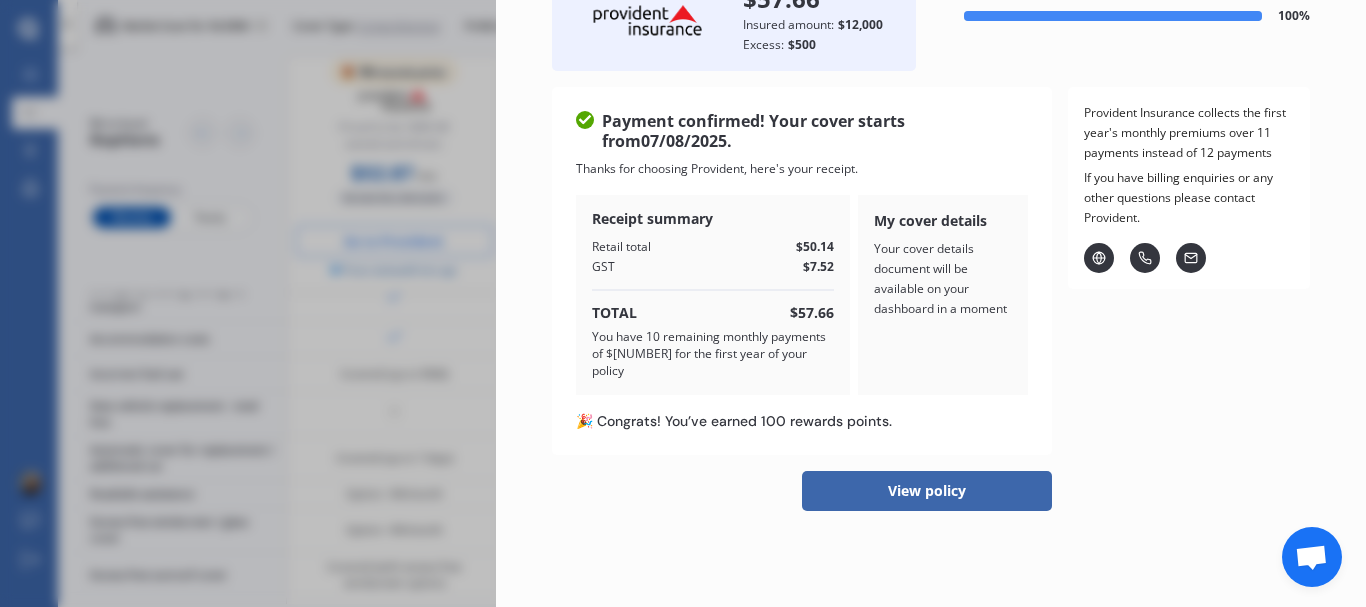 click on "View policy" at bounding box center [927, 491] 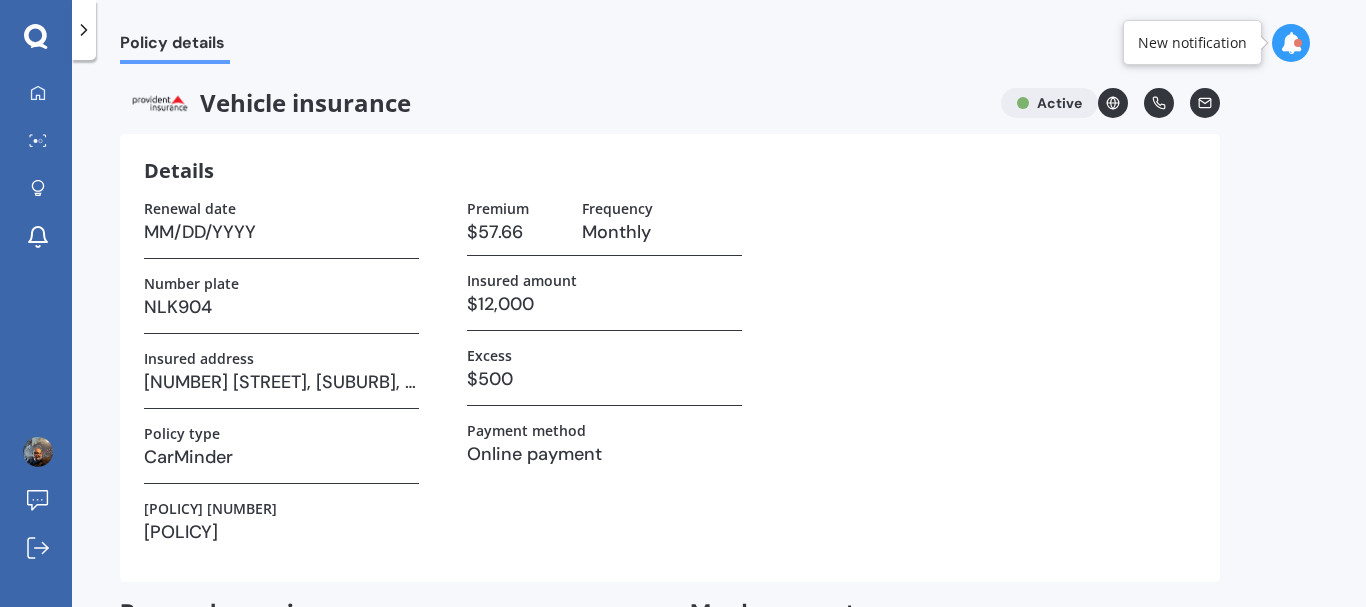 click at bounding box center [1291, 43] 